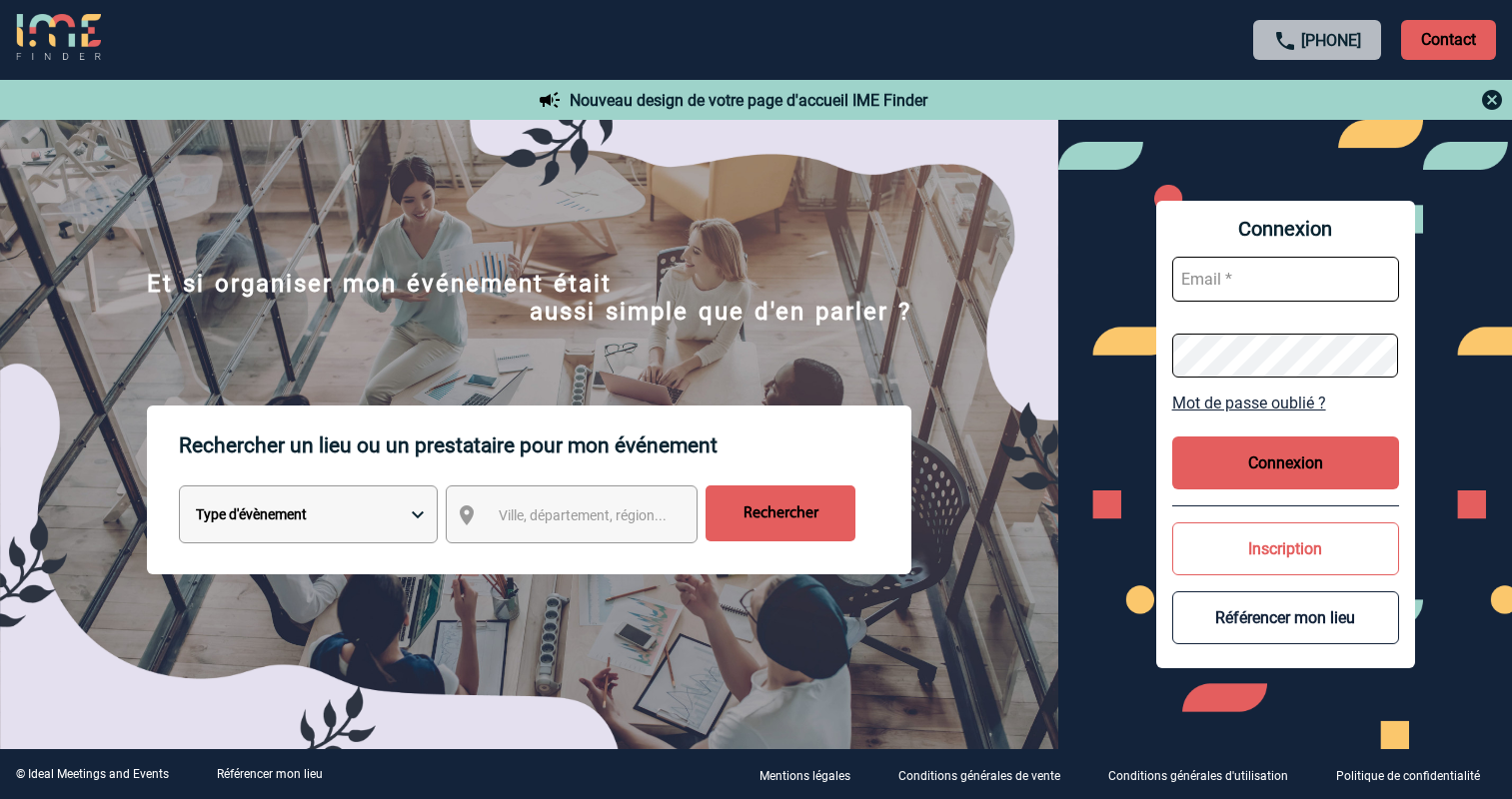 scroll, scrollTop: 0, scrollLeft: 0, axis: both 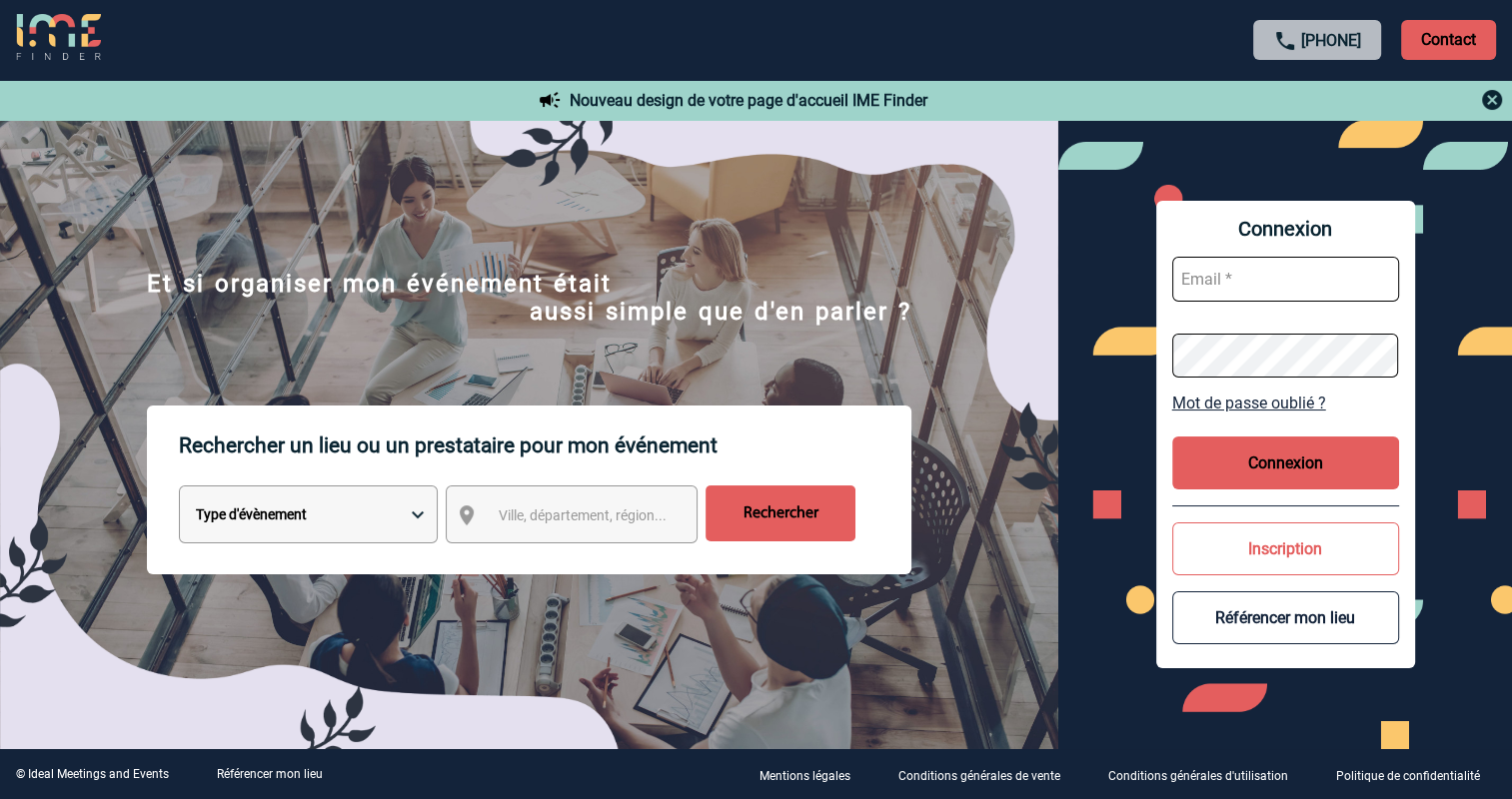 type on "stephanie.dunois@iqvia.com" 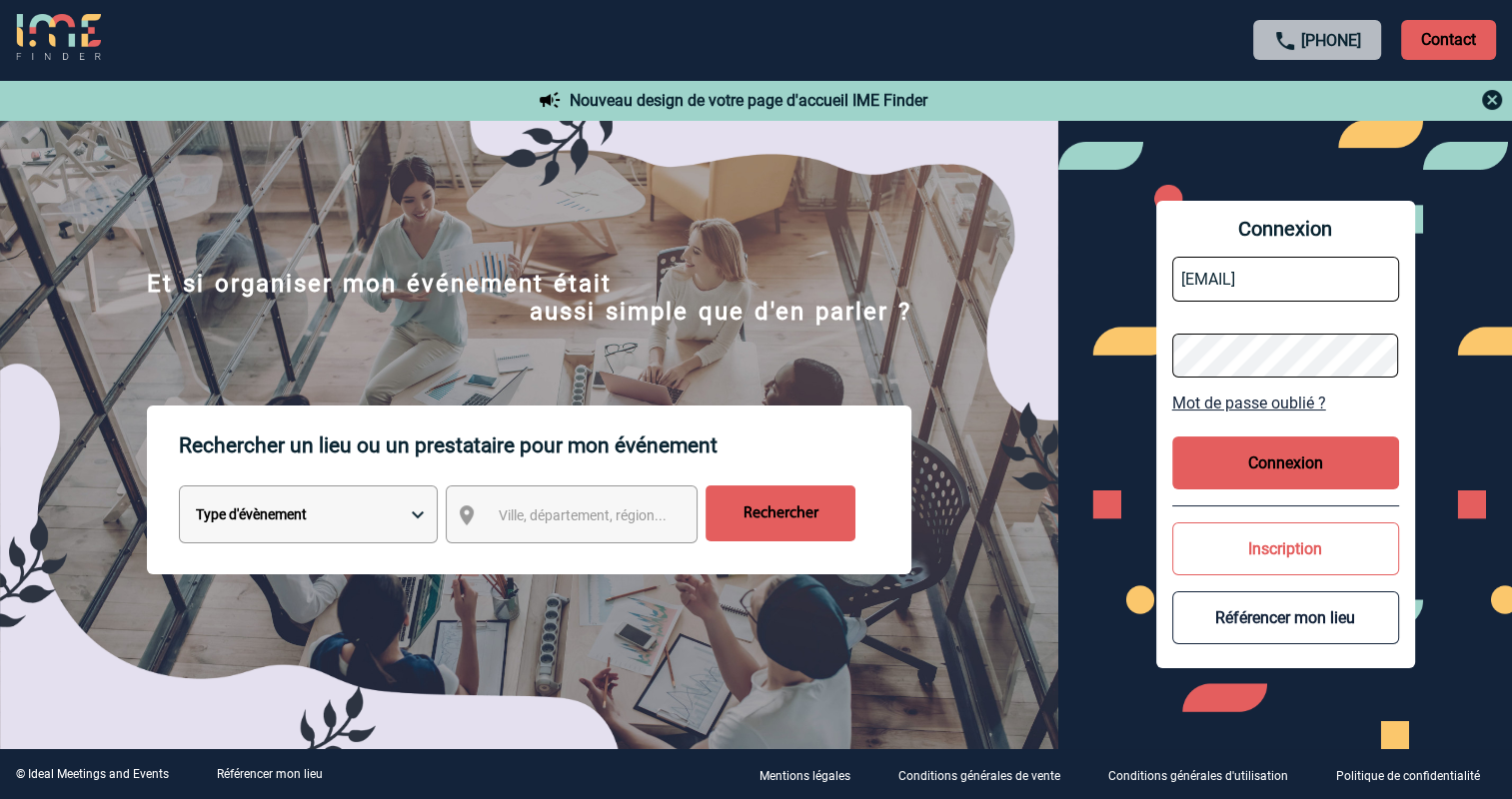 click on "Type d'évènement
Séminaire avec nuitée
Réunion
Repas de groupe
Team Building & animation
Prestation traiteur
Location de salle seule
Hébergement de groupe
Autre" at bounding box center [308, 514] 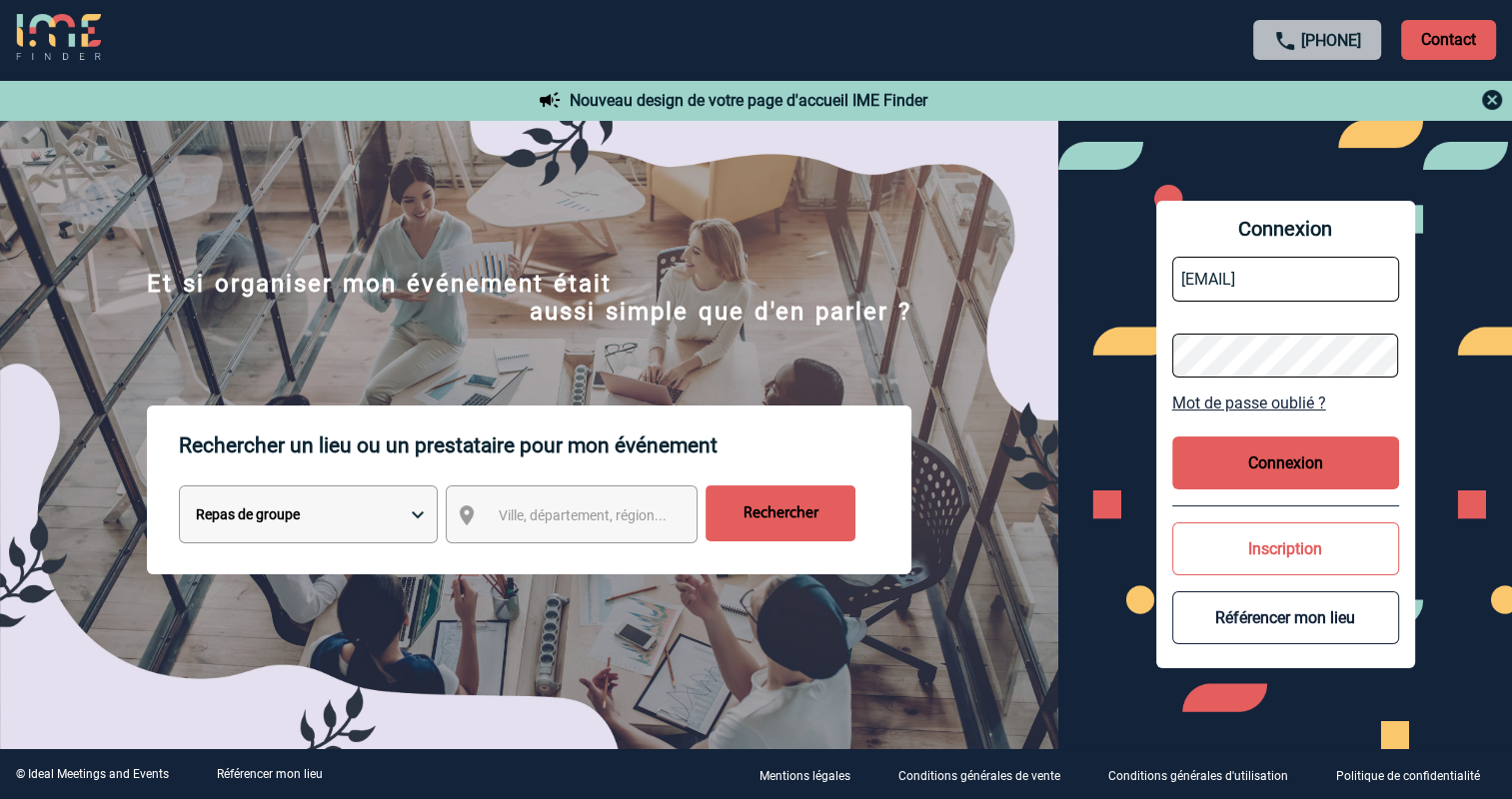 click on "Ville, département, région..." at bounding box center (583, 515) 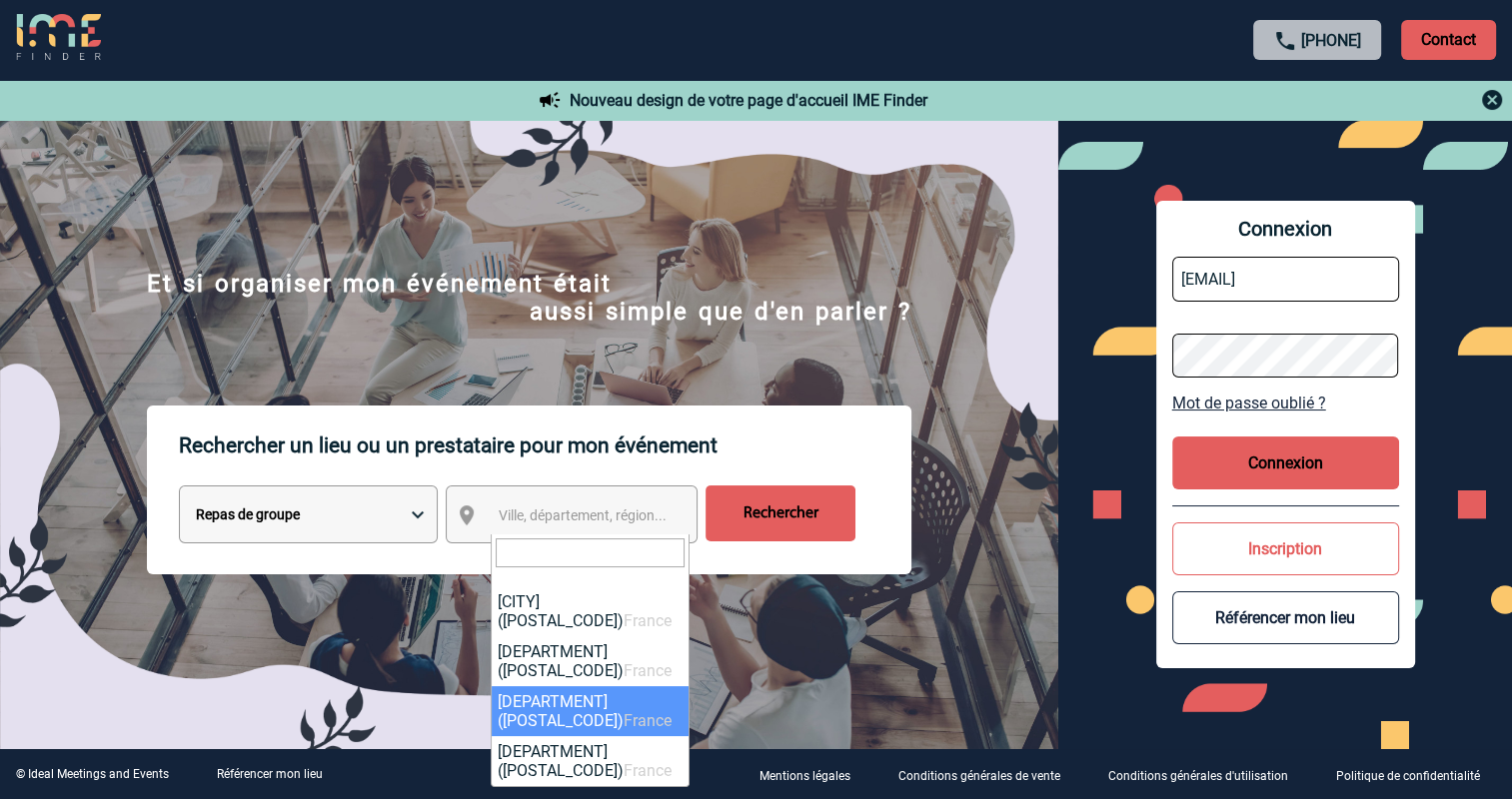 select on "25" 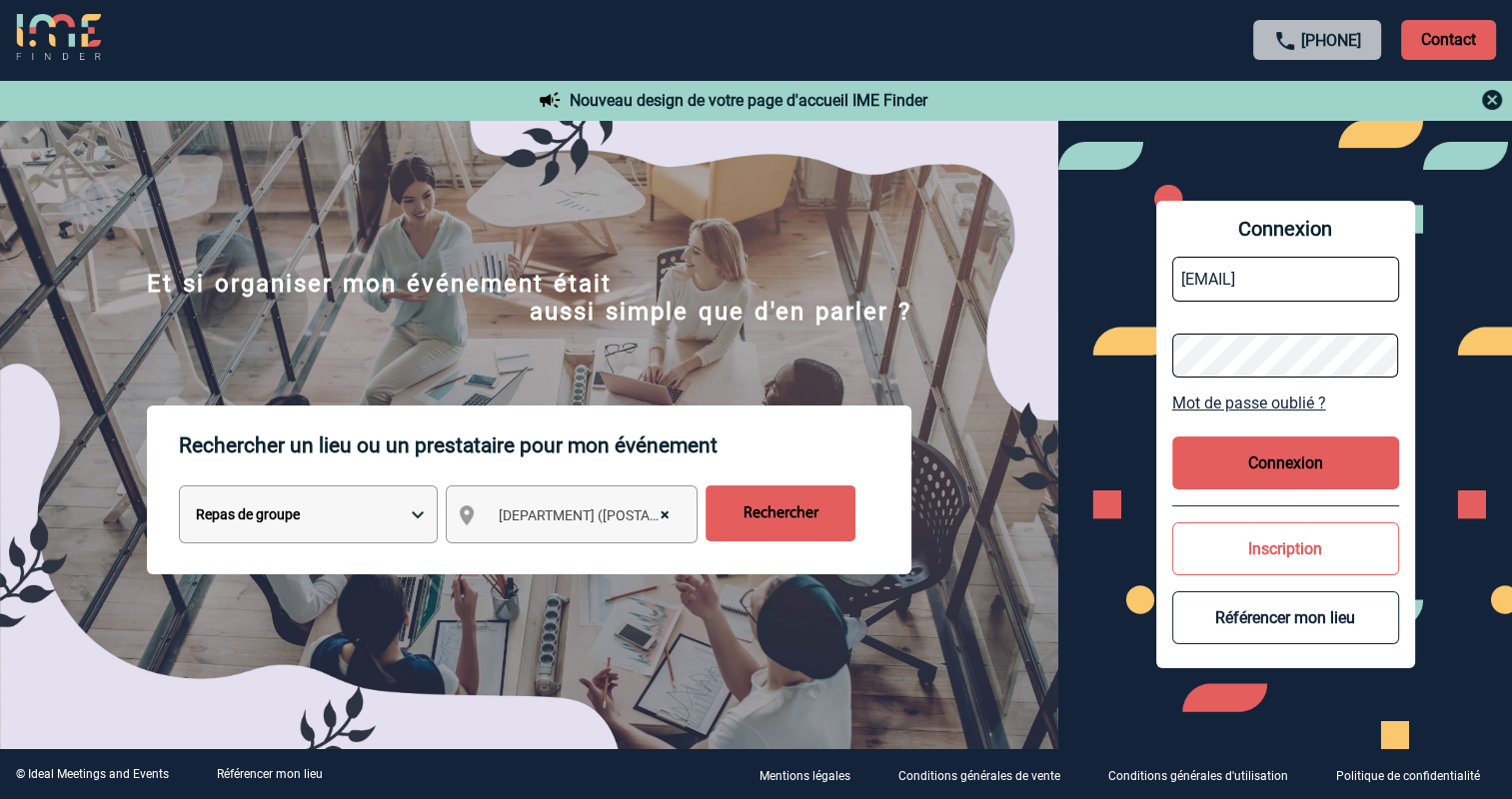 click on "Rechercher" at bounding box center (780, 513) 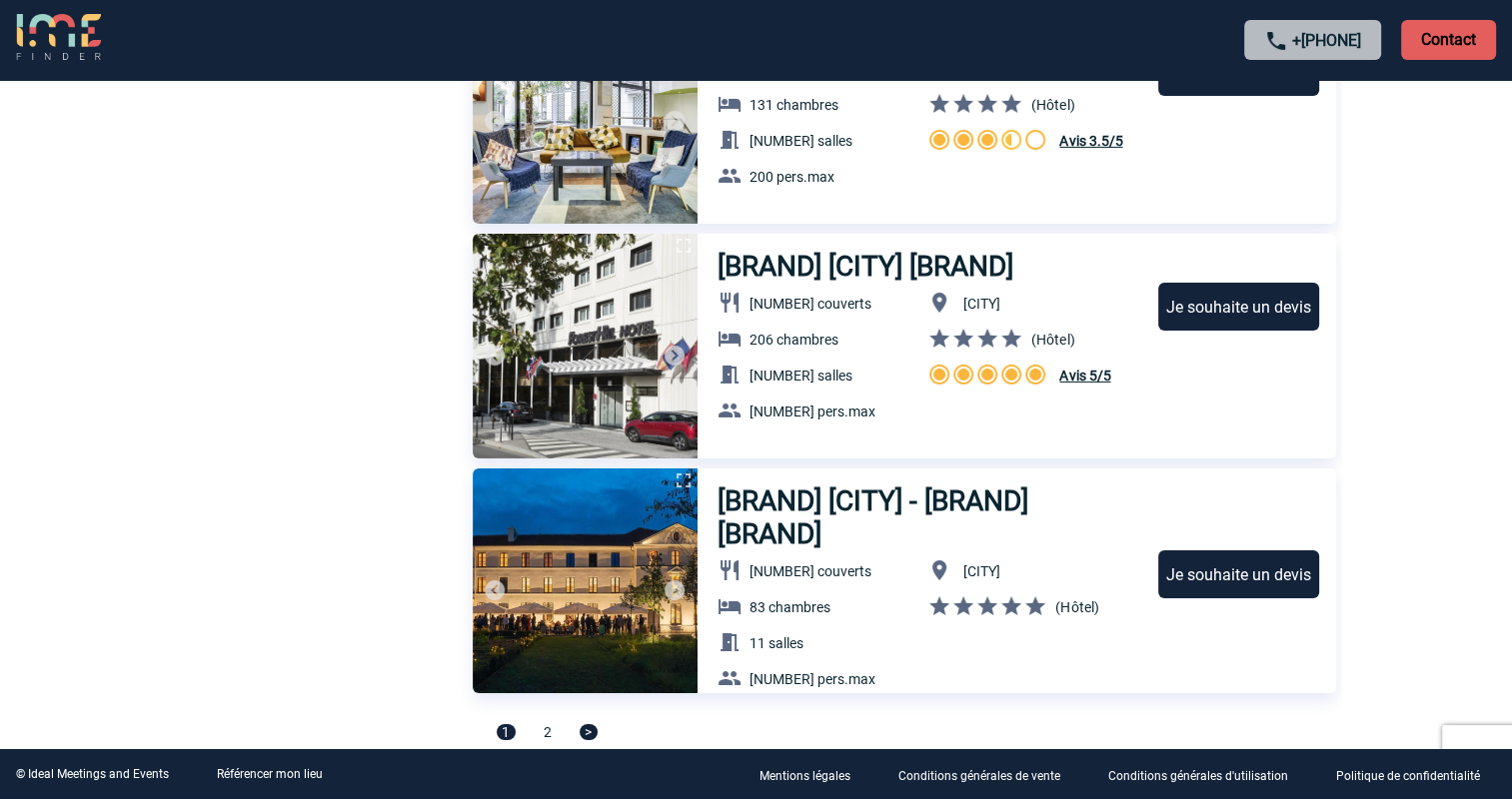 scroll, scrollTop: 6691, scrollLeft: 0, axis: vertical 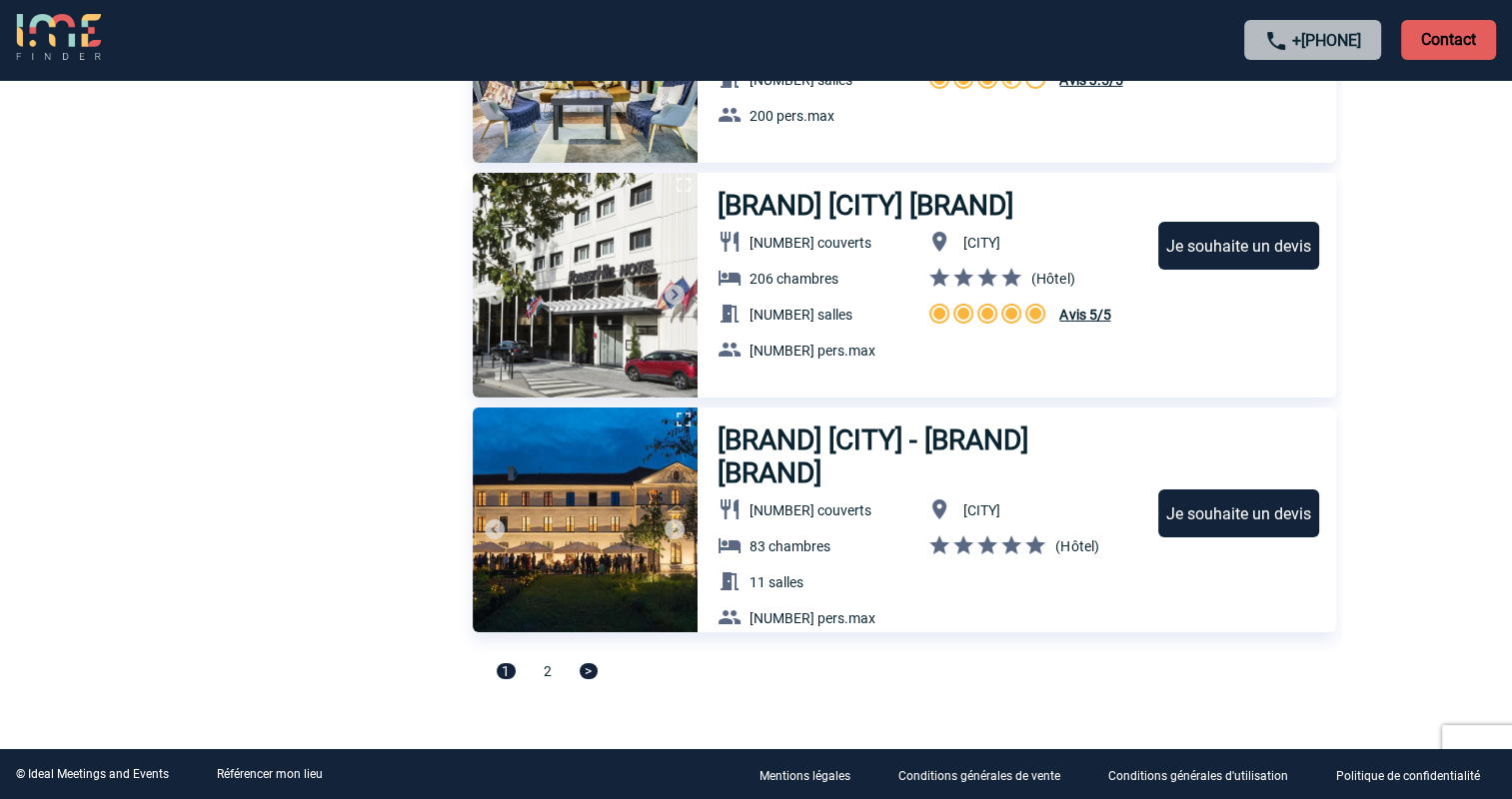 click at bounding box center (675, 529) 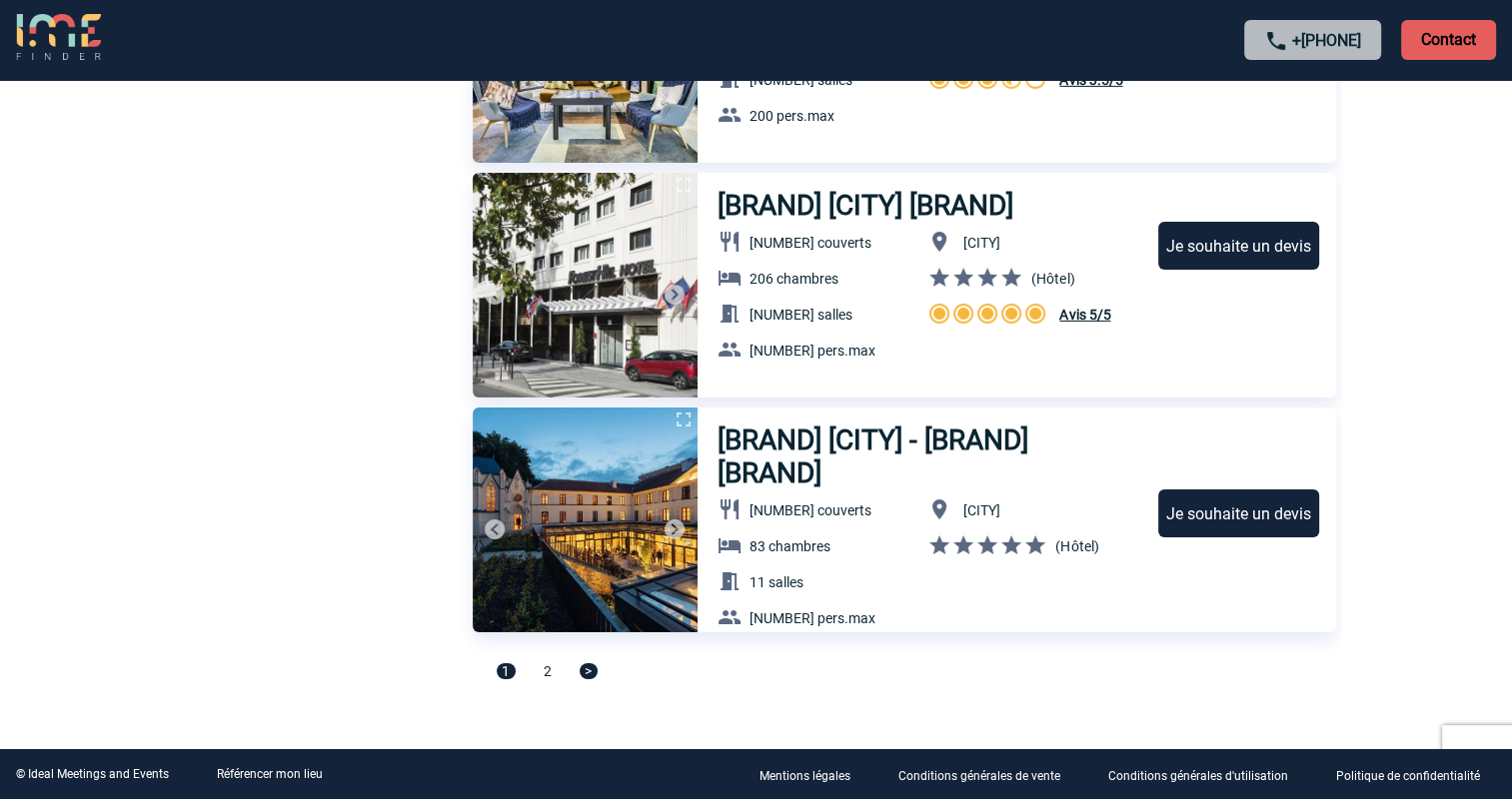 click at bounding box center [675, 529] 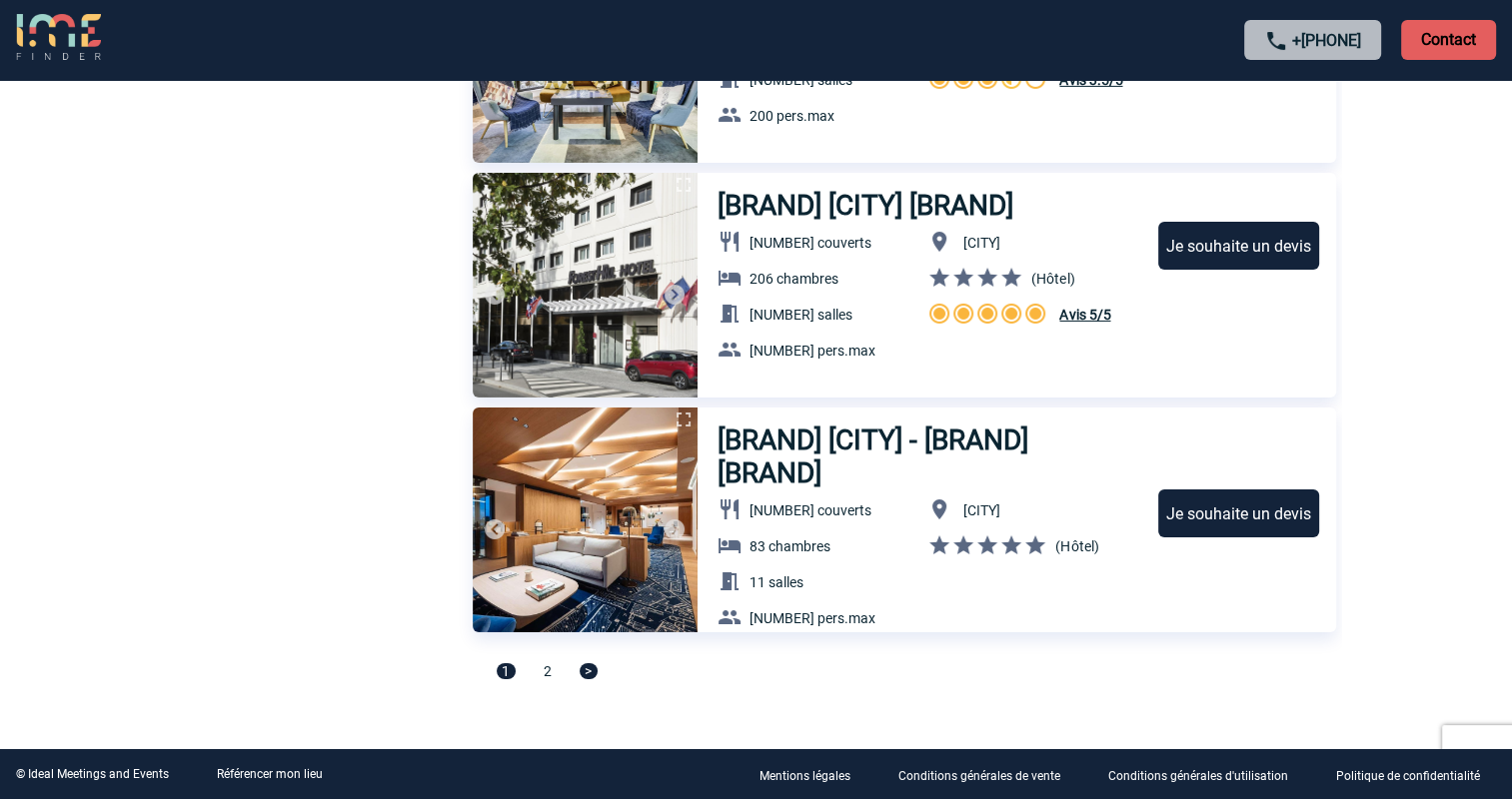 click at bounding box center (675, 529) 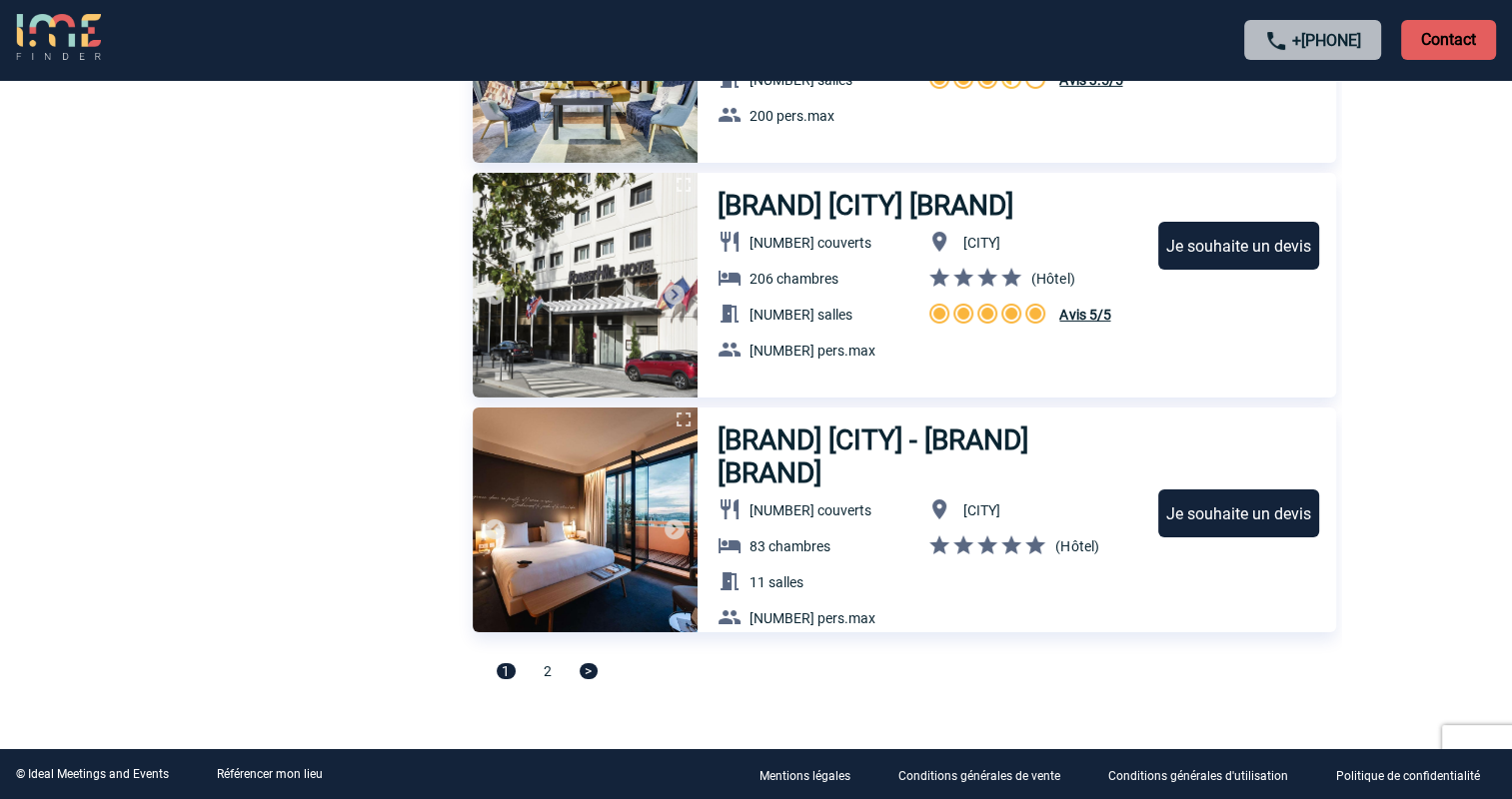 click at bounding box center [675, 529] 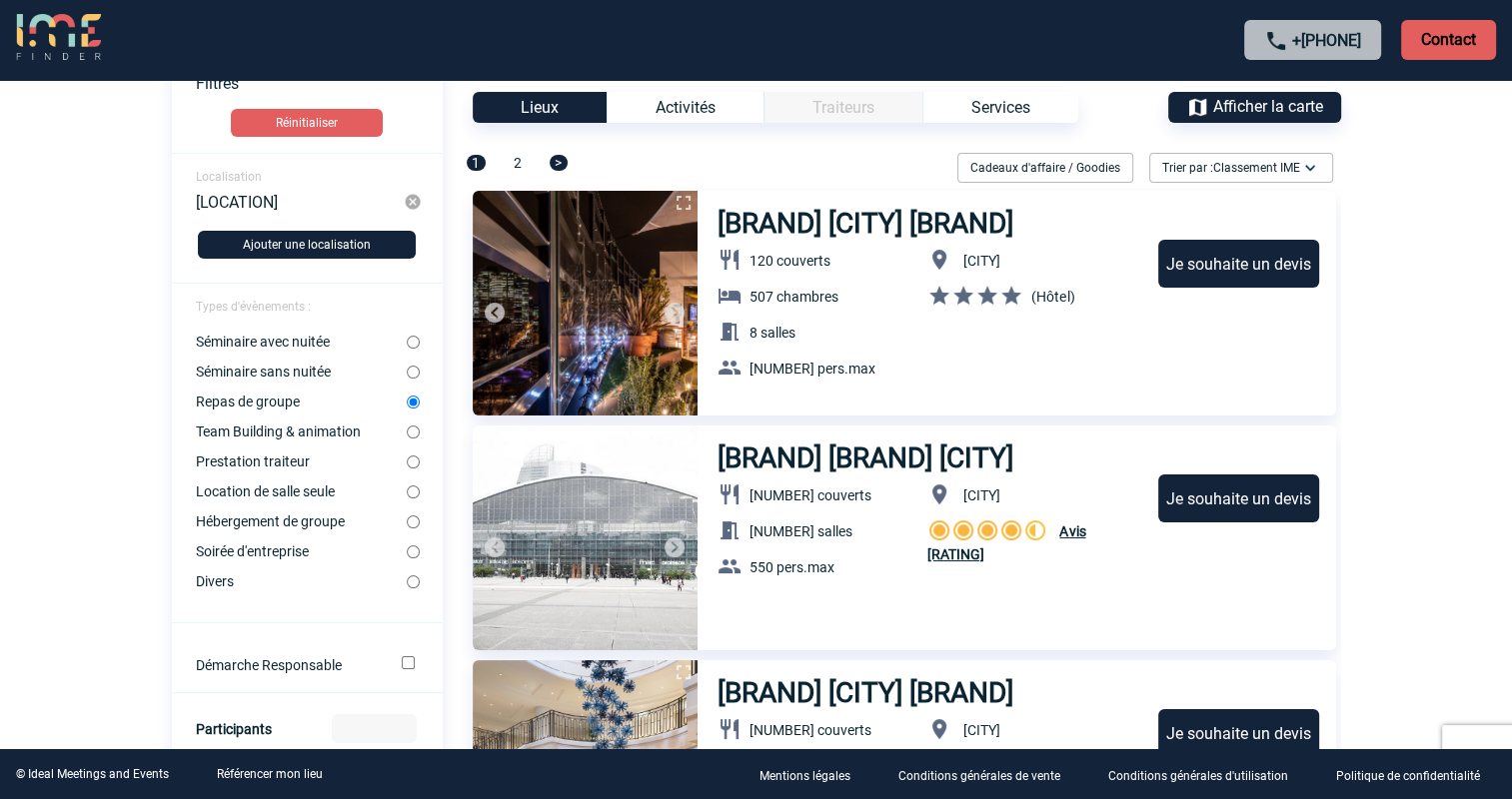 scroll, scrollTop: 0, scrollLeft: 0, axis: both 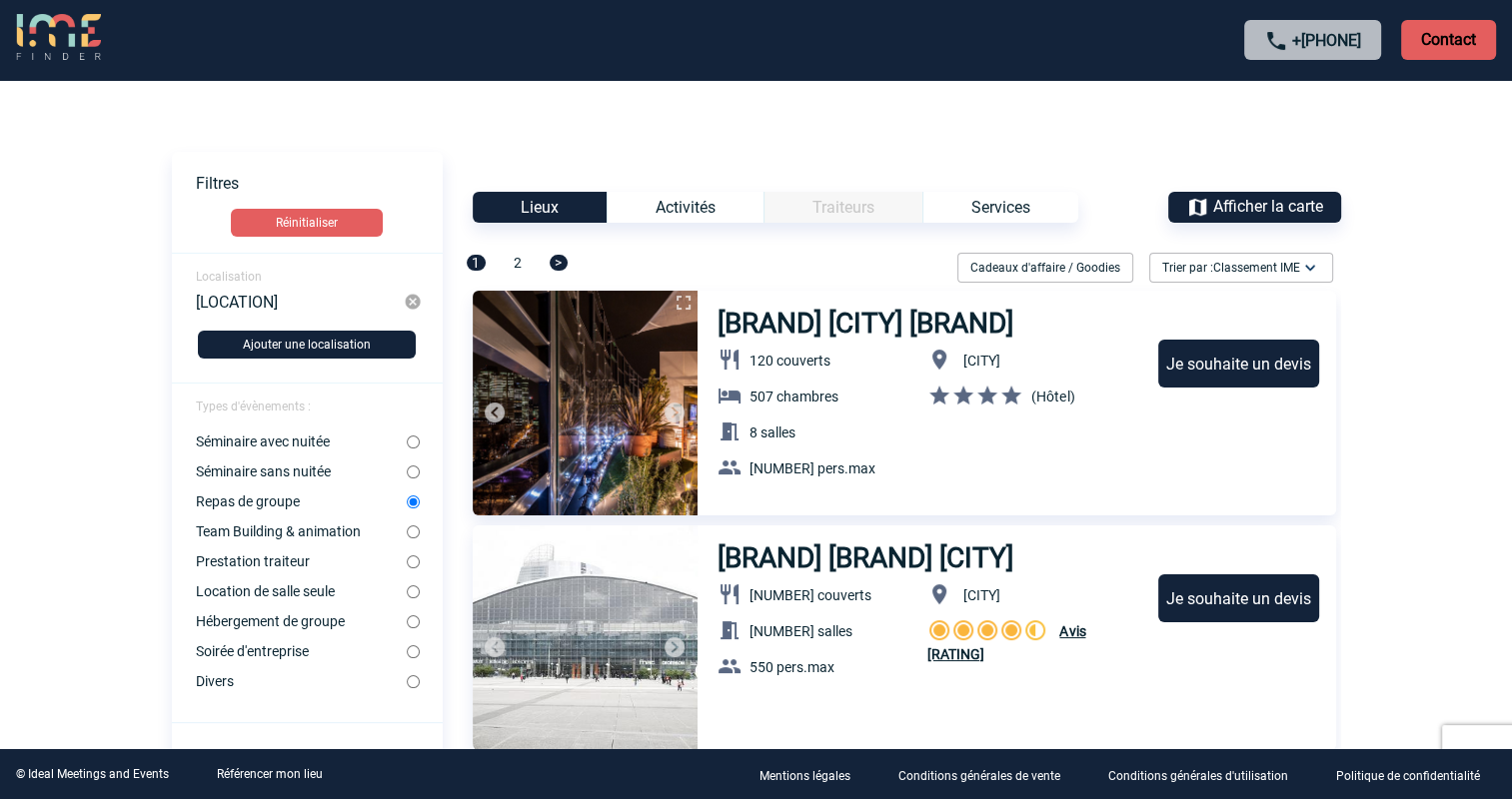 click on "Séminaire sans nuitée" at bounding box center (413, 471) 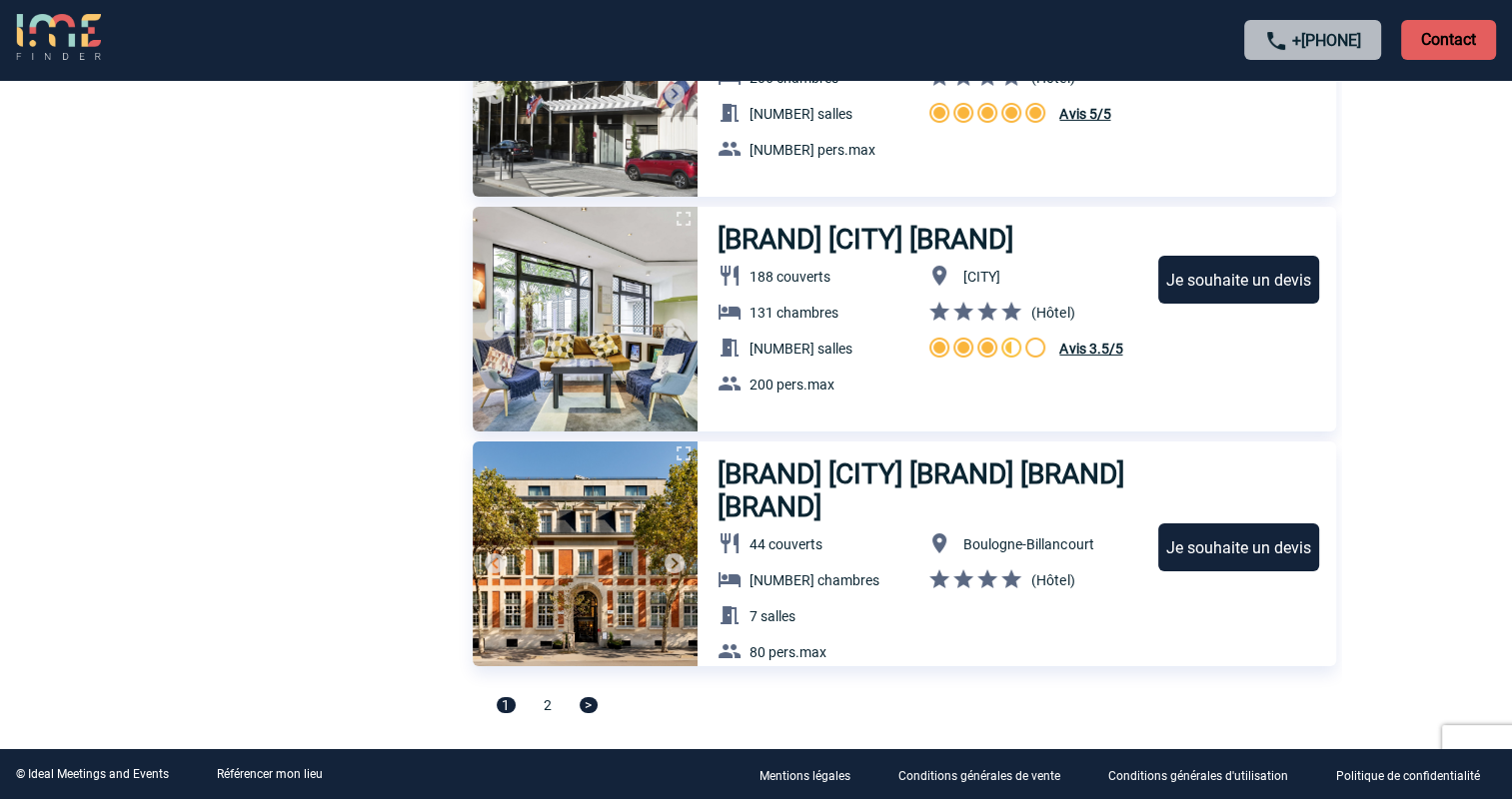 scroll, scrollTop: 6691, scrollLeft: 0, axis: vertical 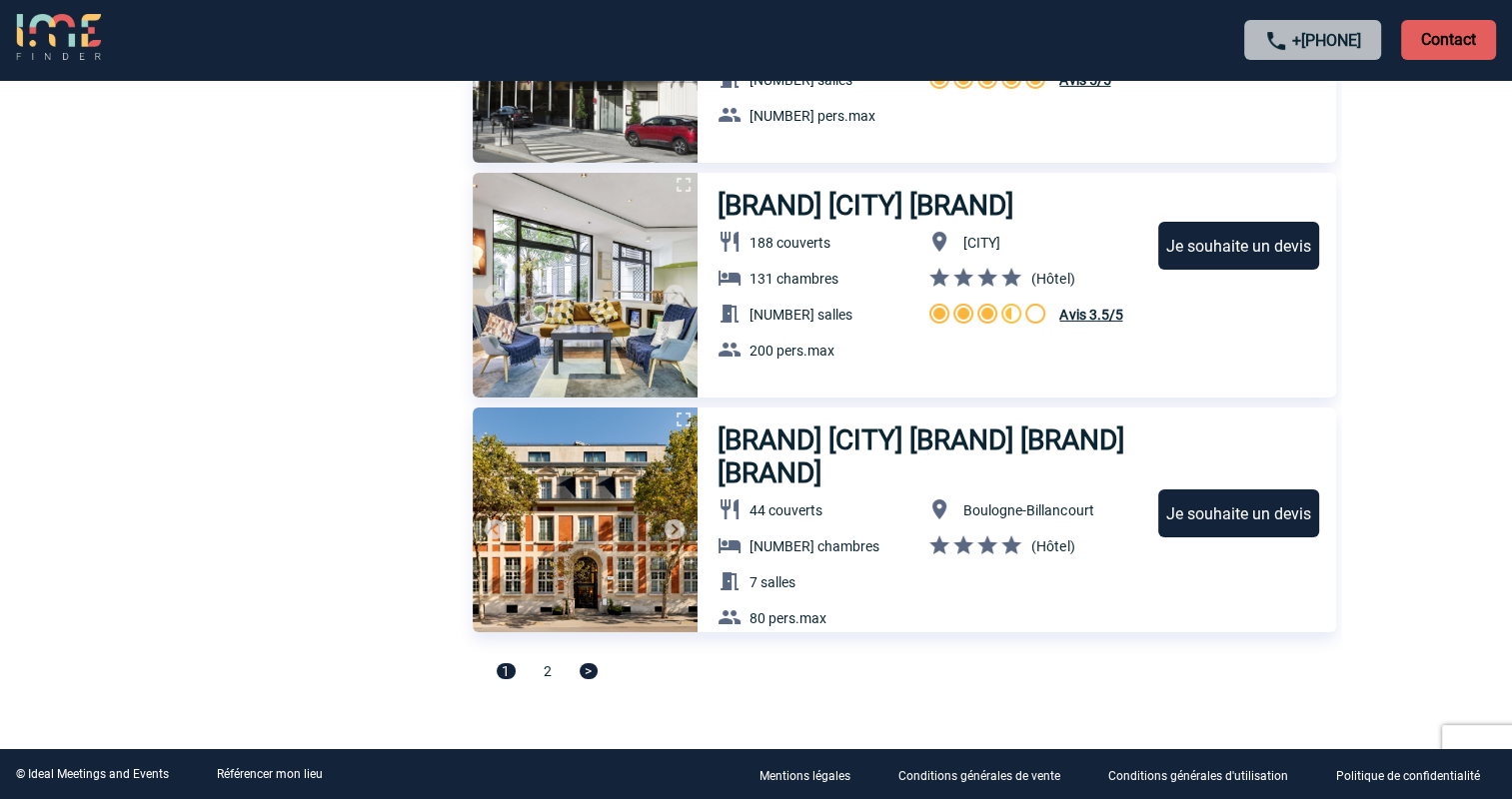 click at bounding box center (675, 529) 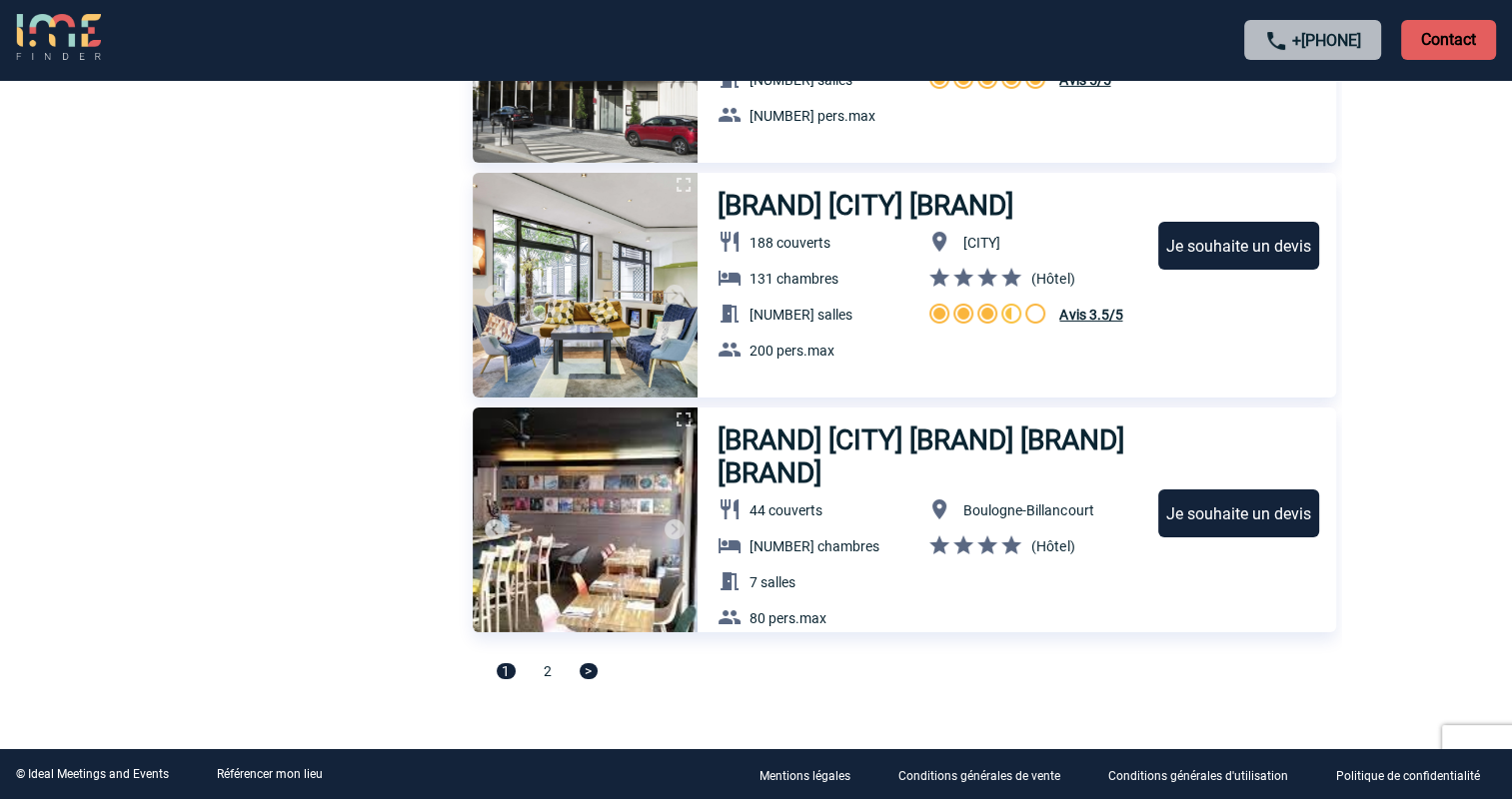 click at bounding box center (675, 529) 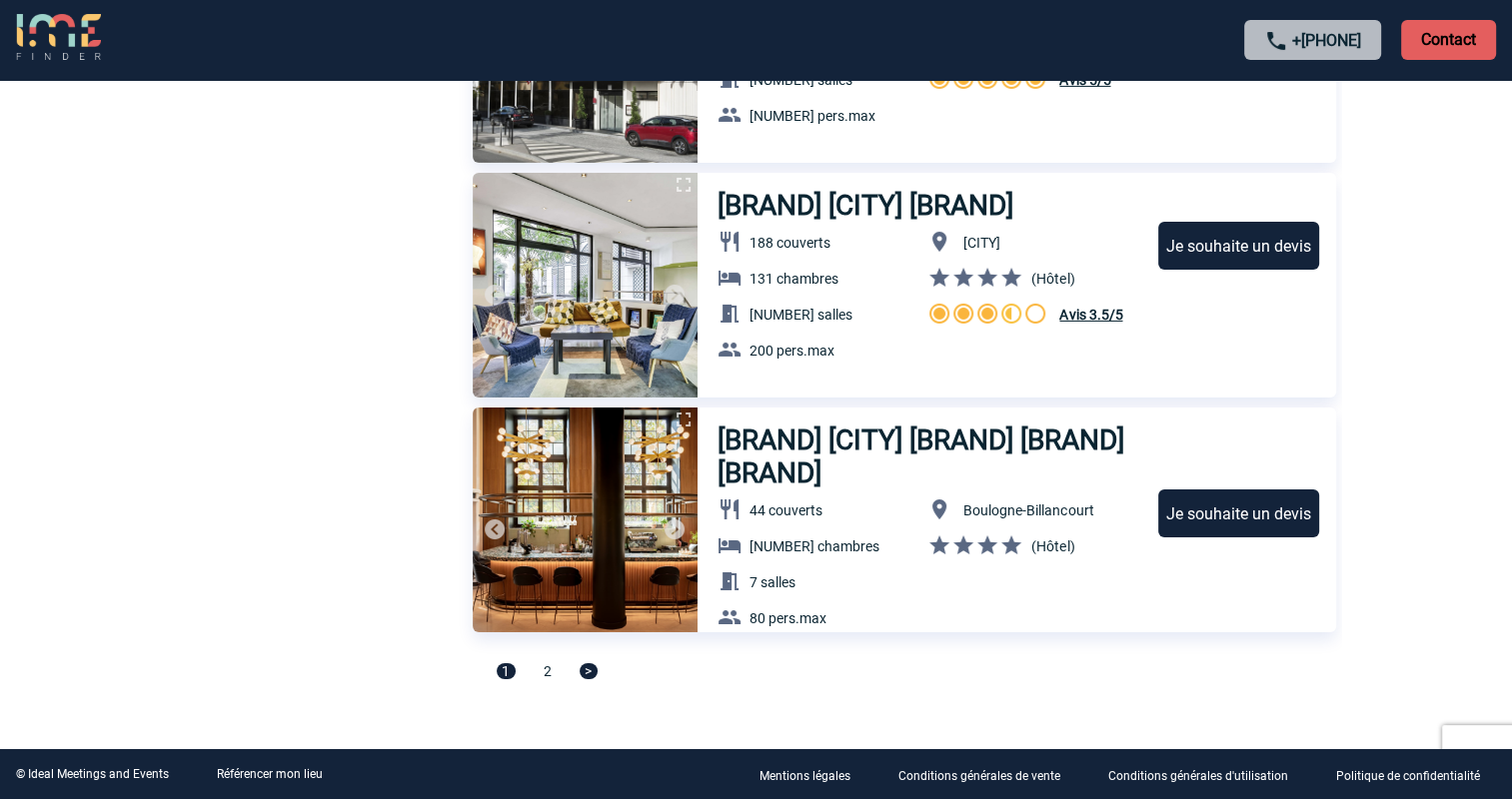 click at bounding box center (675, 529) 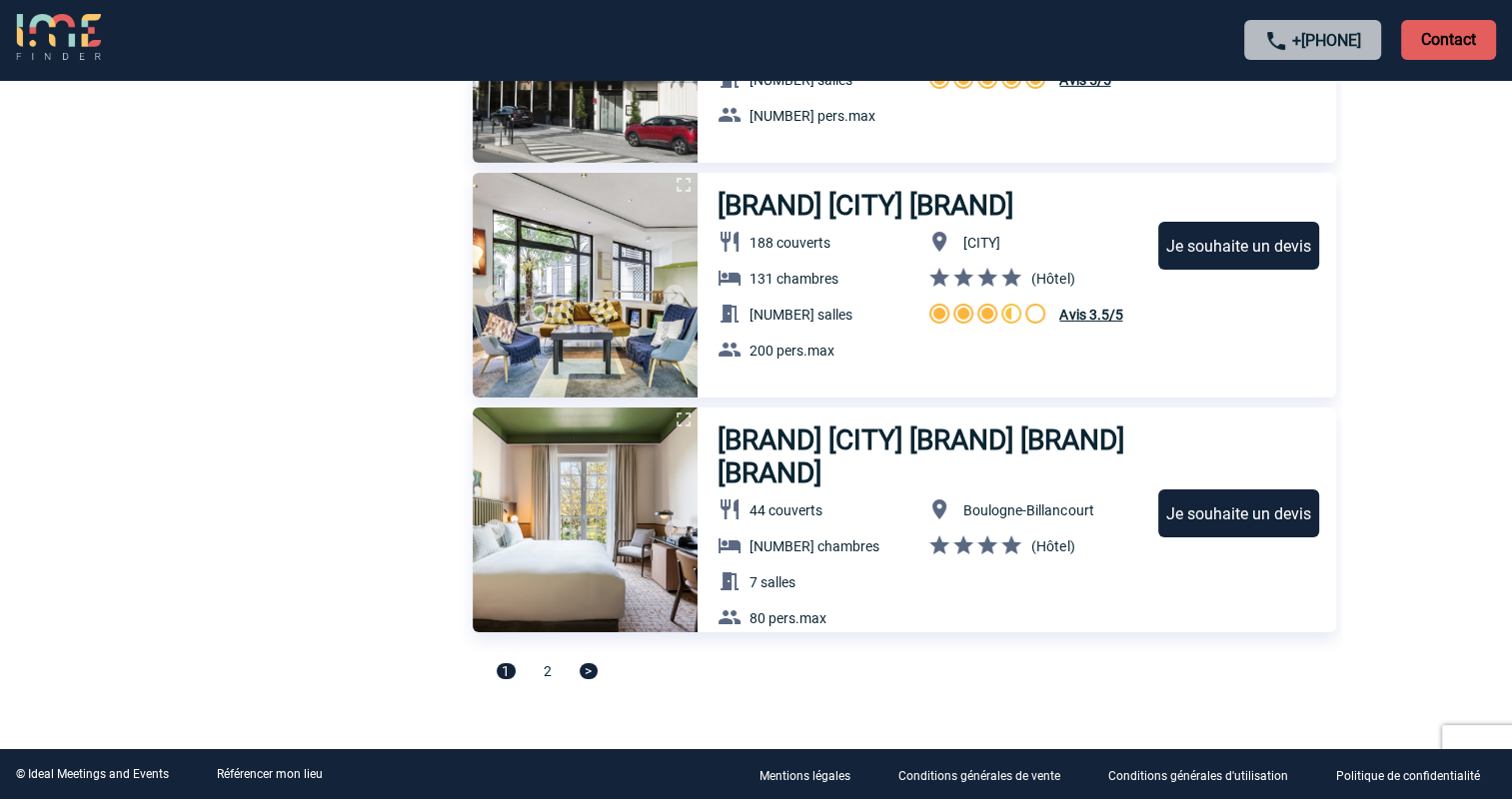 click at bounding box center [675, 529] 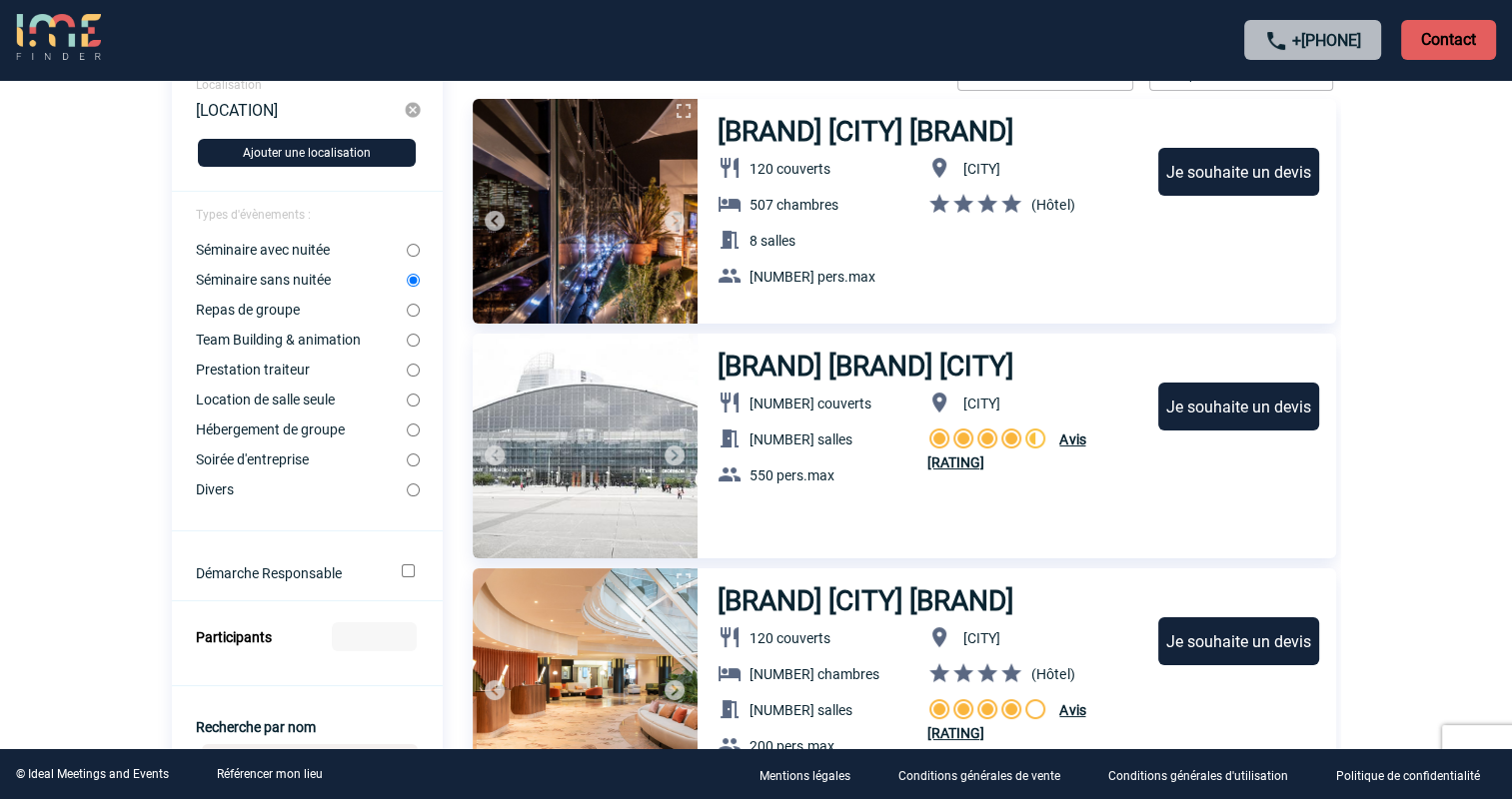 scroll, scrollTop: 0, scrollLeft: 0, axis: both 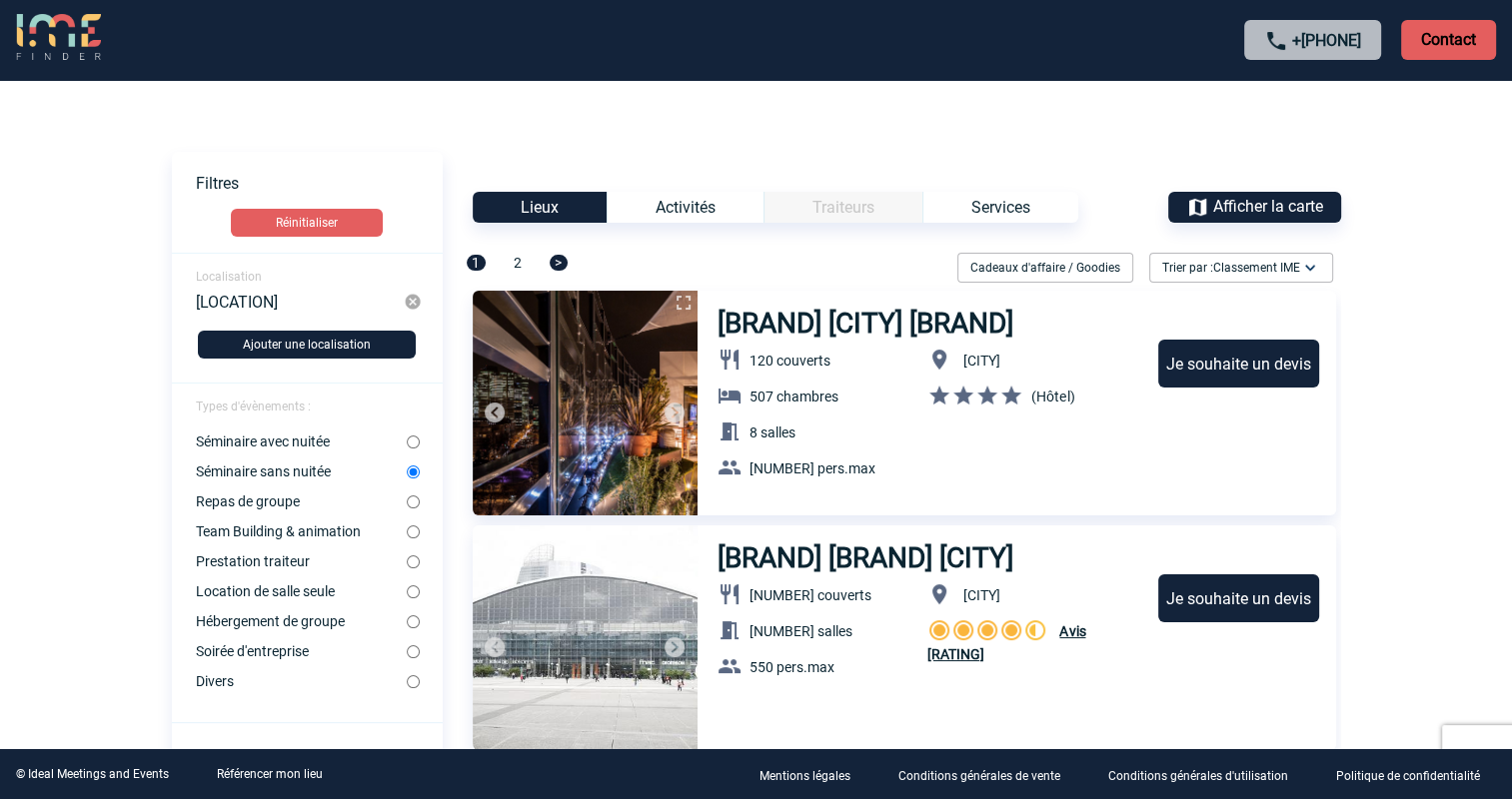 click on "Localisation
[LOCATION]
Ajouter une localisation
Types d'évènements :
Repas de groupe" at bounding box center [756, 3779] 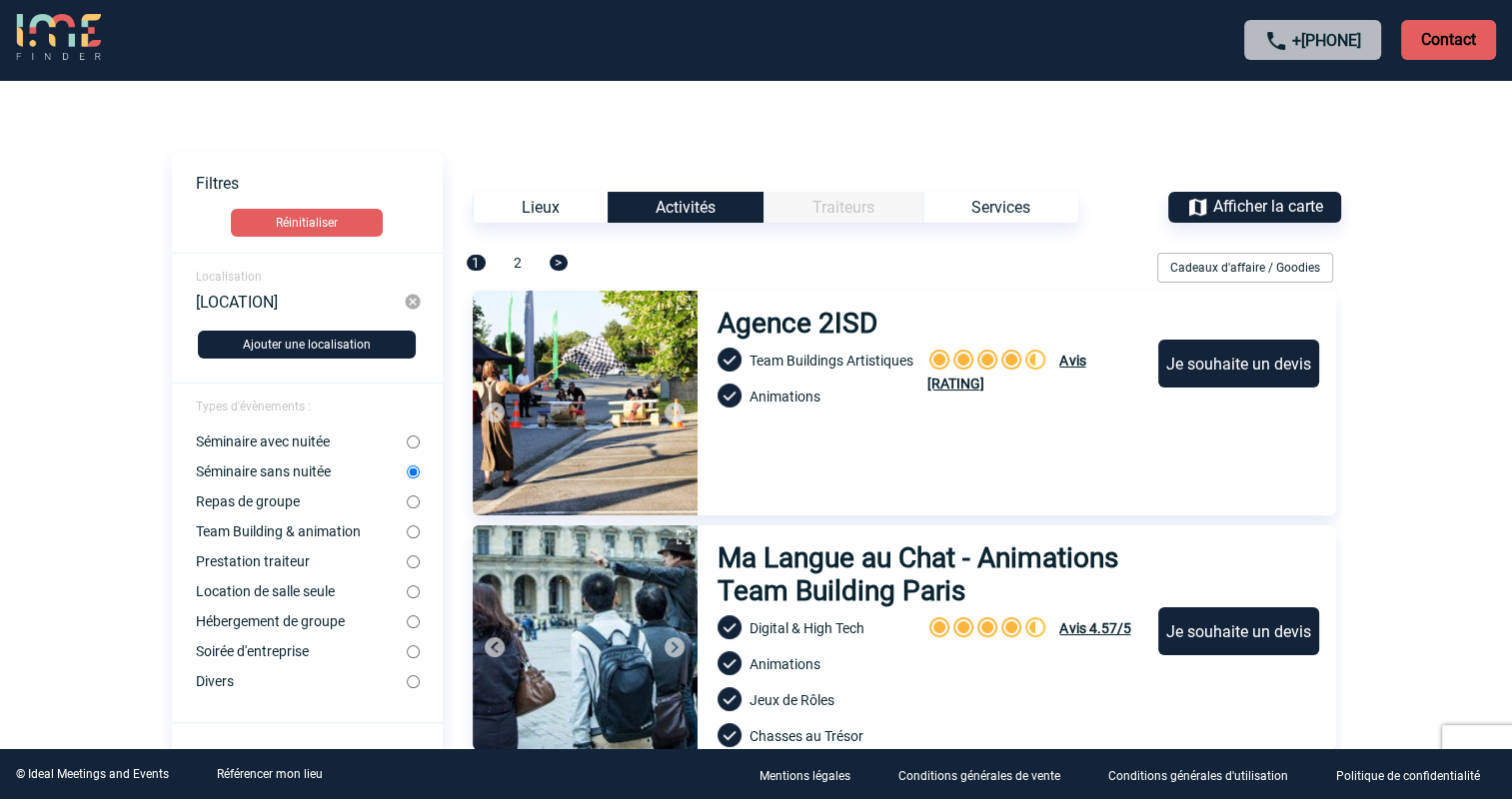 click on "Lieux" at bounding box center (540, 207) 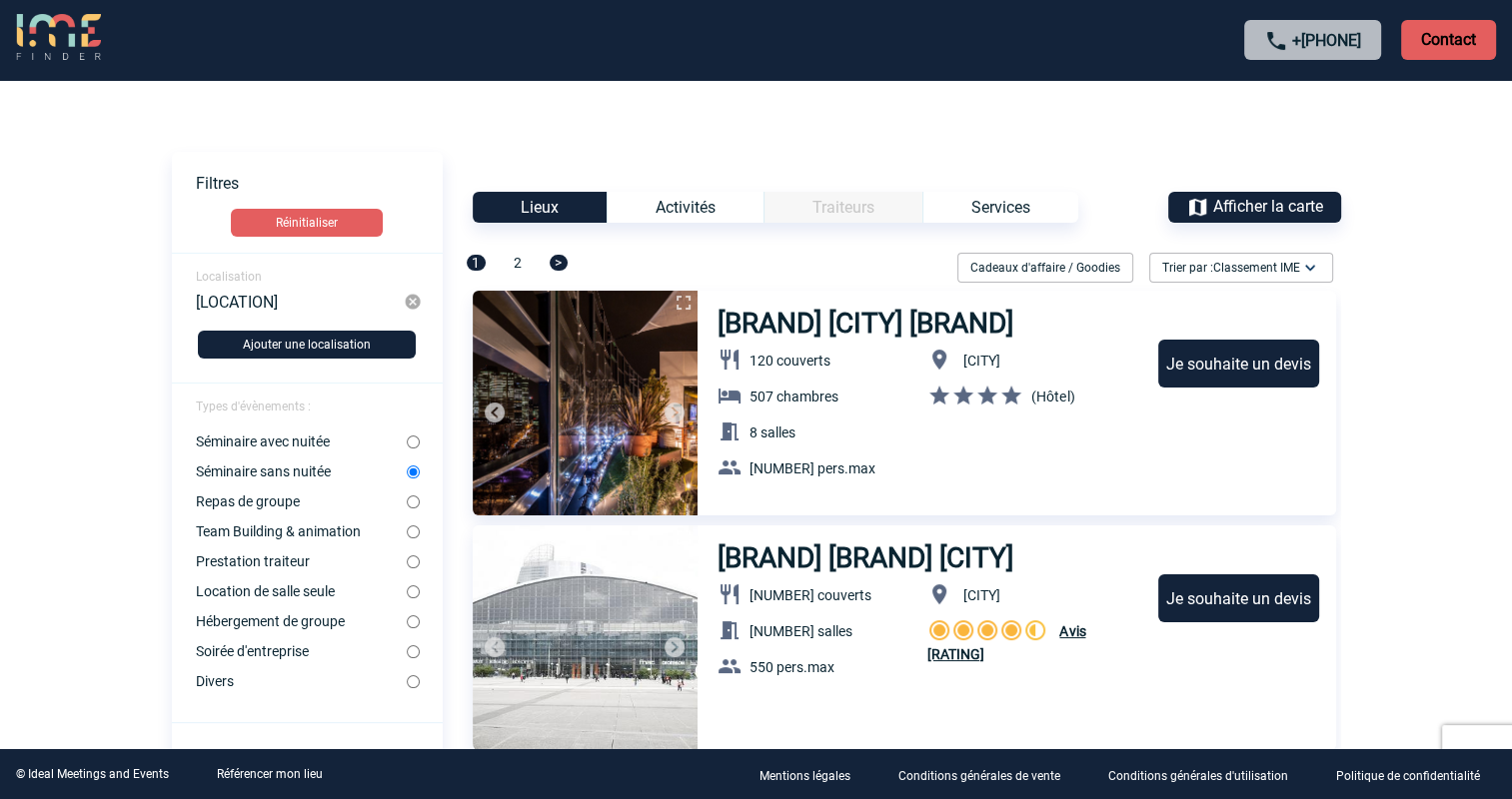 click at bounding box center (1310, 268) 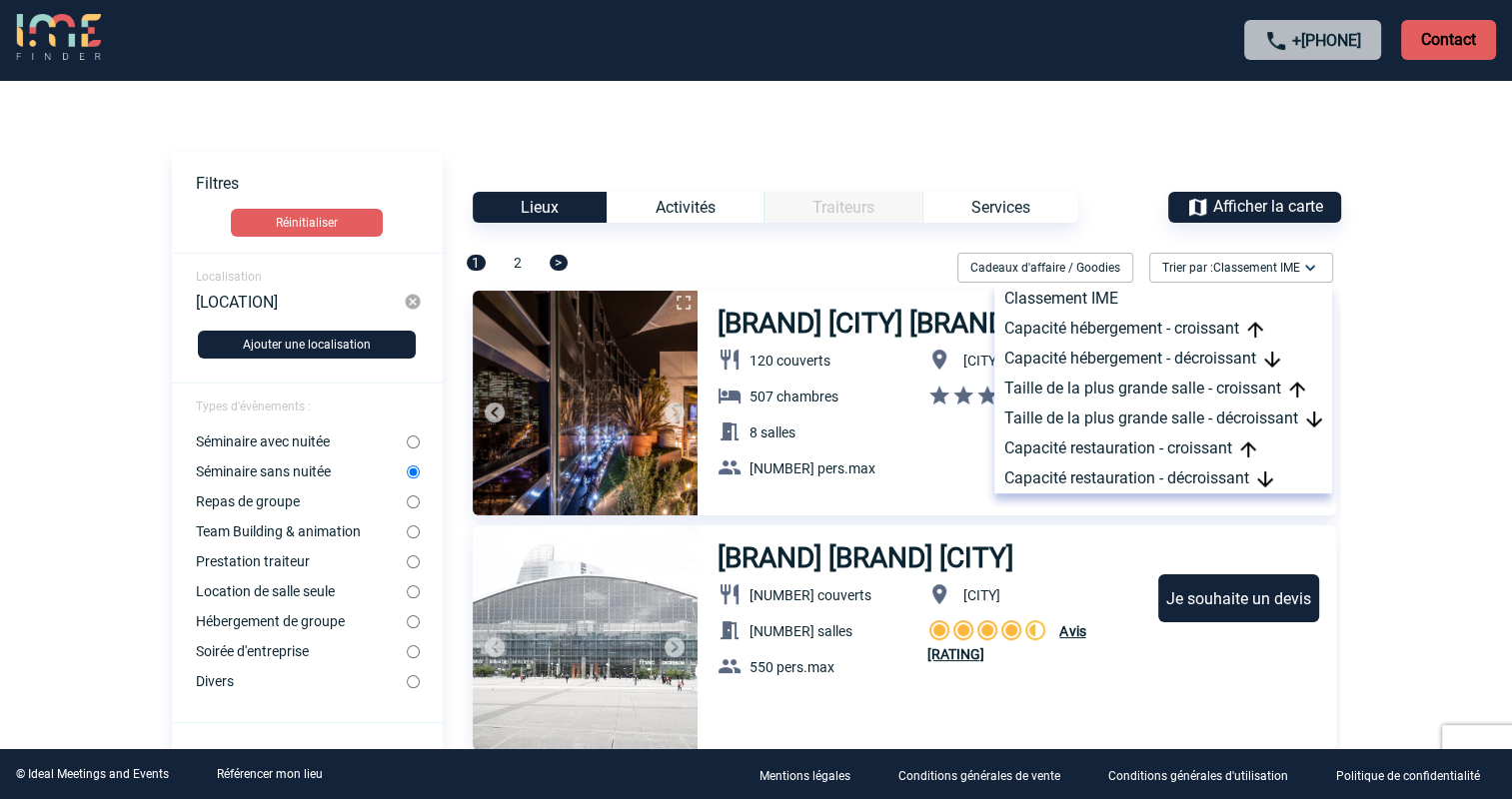 click on "+[PHONE]
Contact
Contact
Voir les filtres
Filtres
Réinitialiser
Localisation" at bounding box center (756, 400) 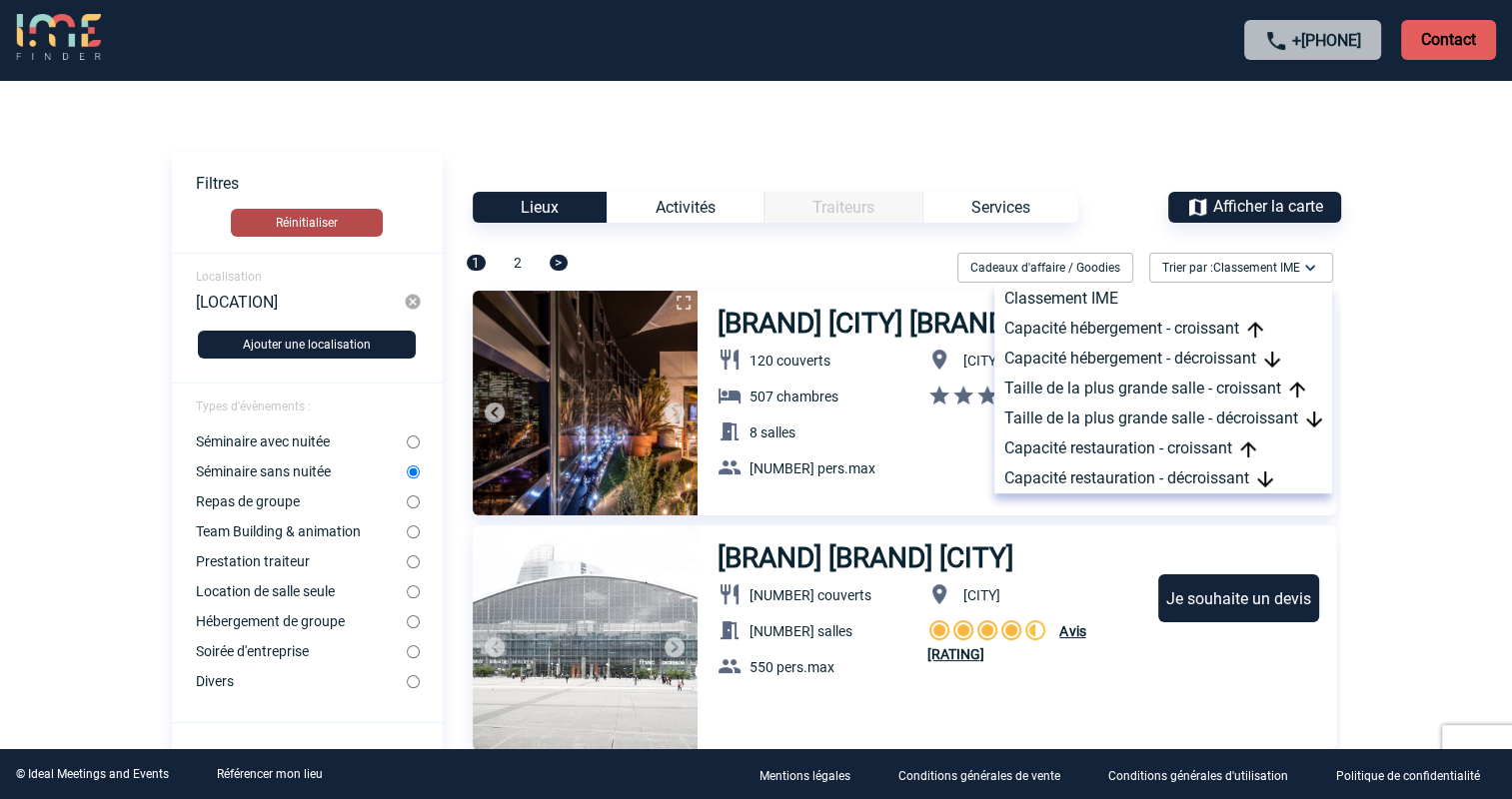 click on "Réinitialiser" at bounding box center [307, 223] 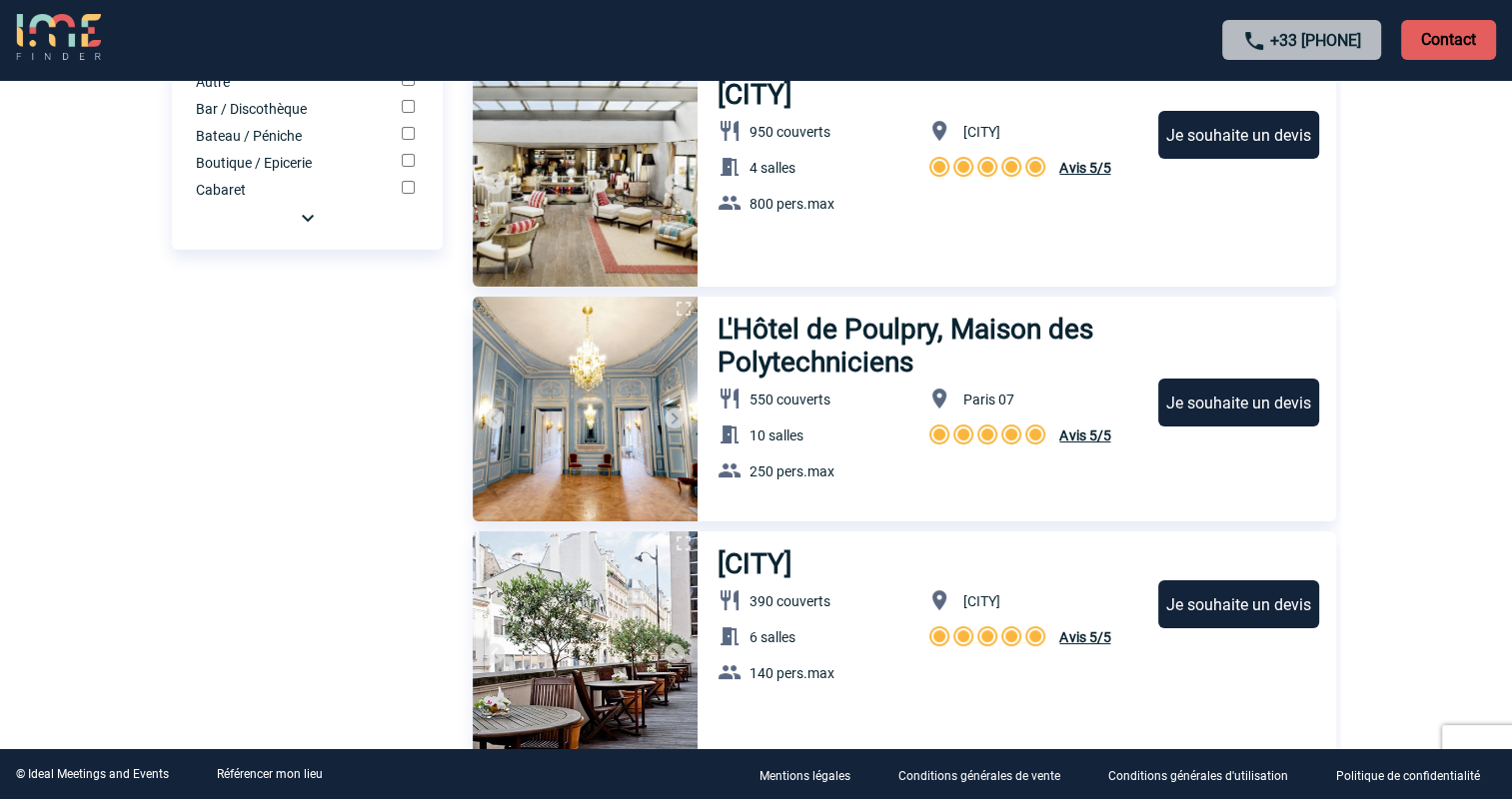 scroll, scrollTop: 1198, scrollLeft: 0, axis: vertical 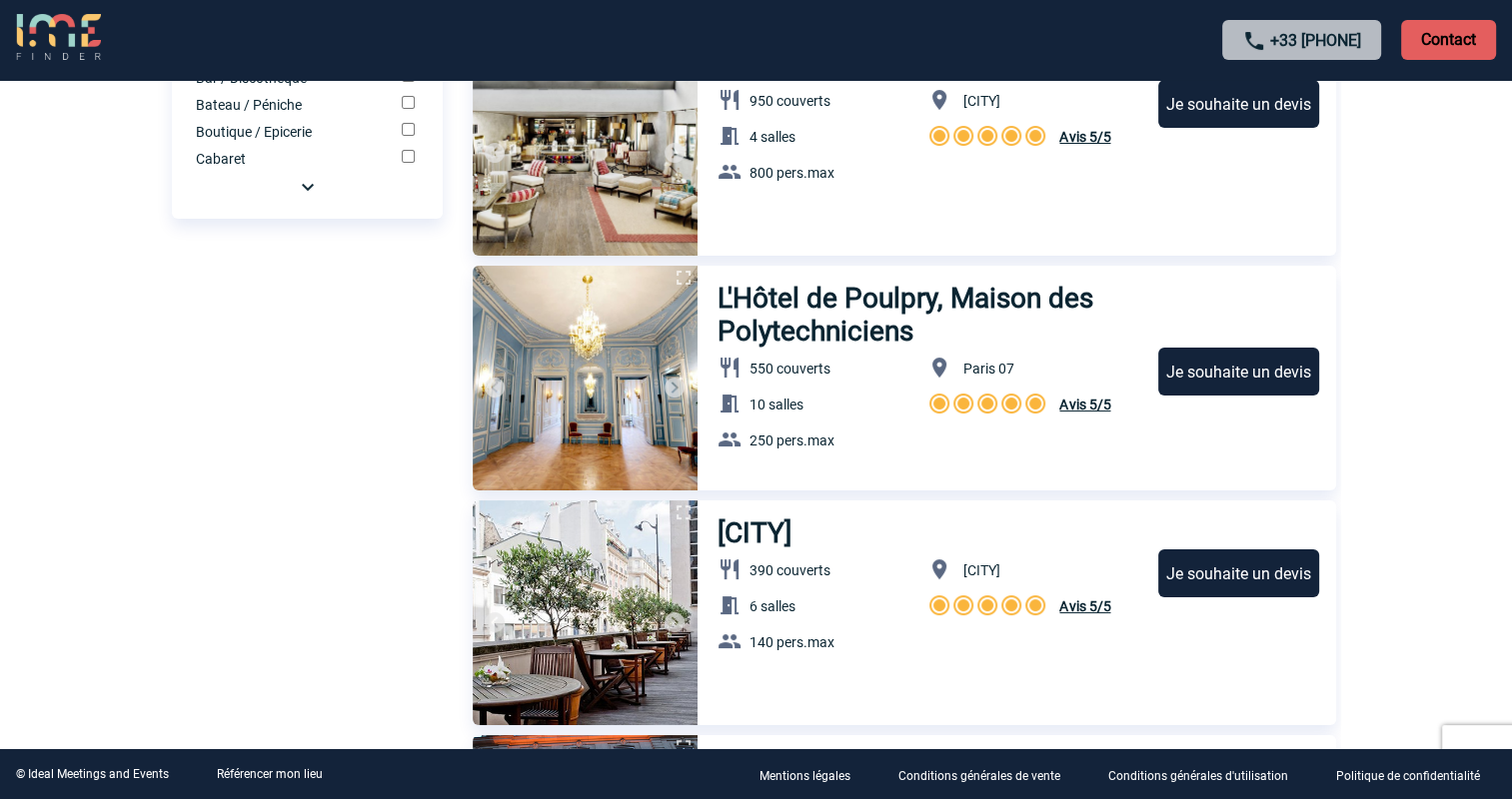 click at bounding box center (675, 388) 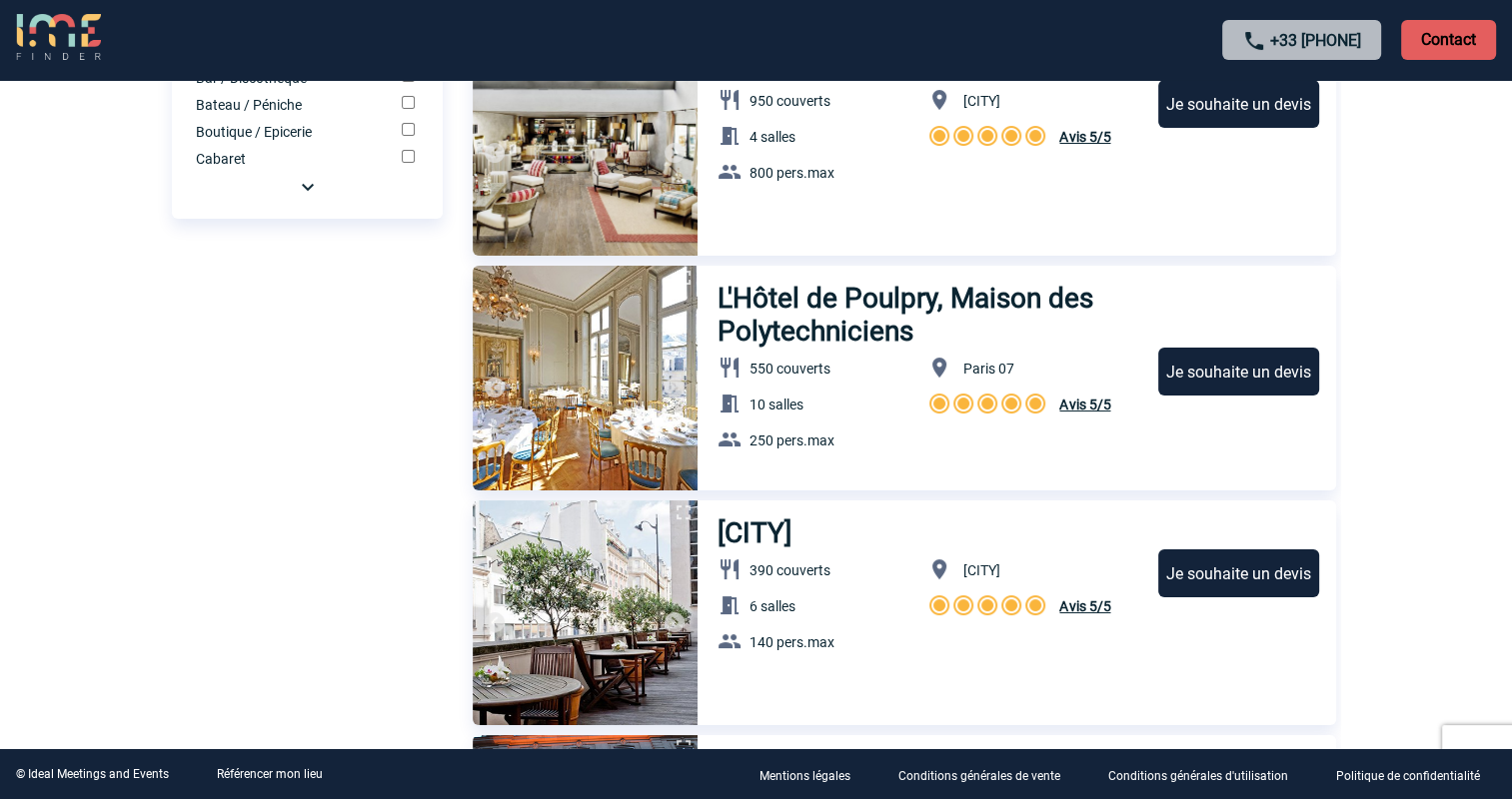 click at bounding box center [675, 388] 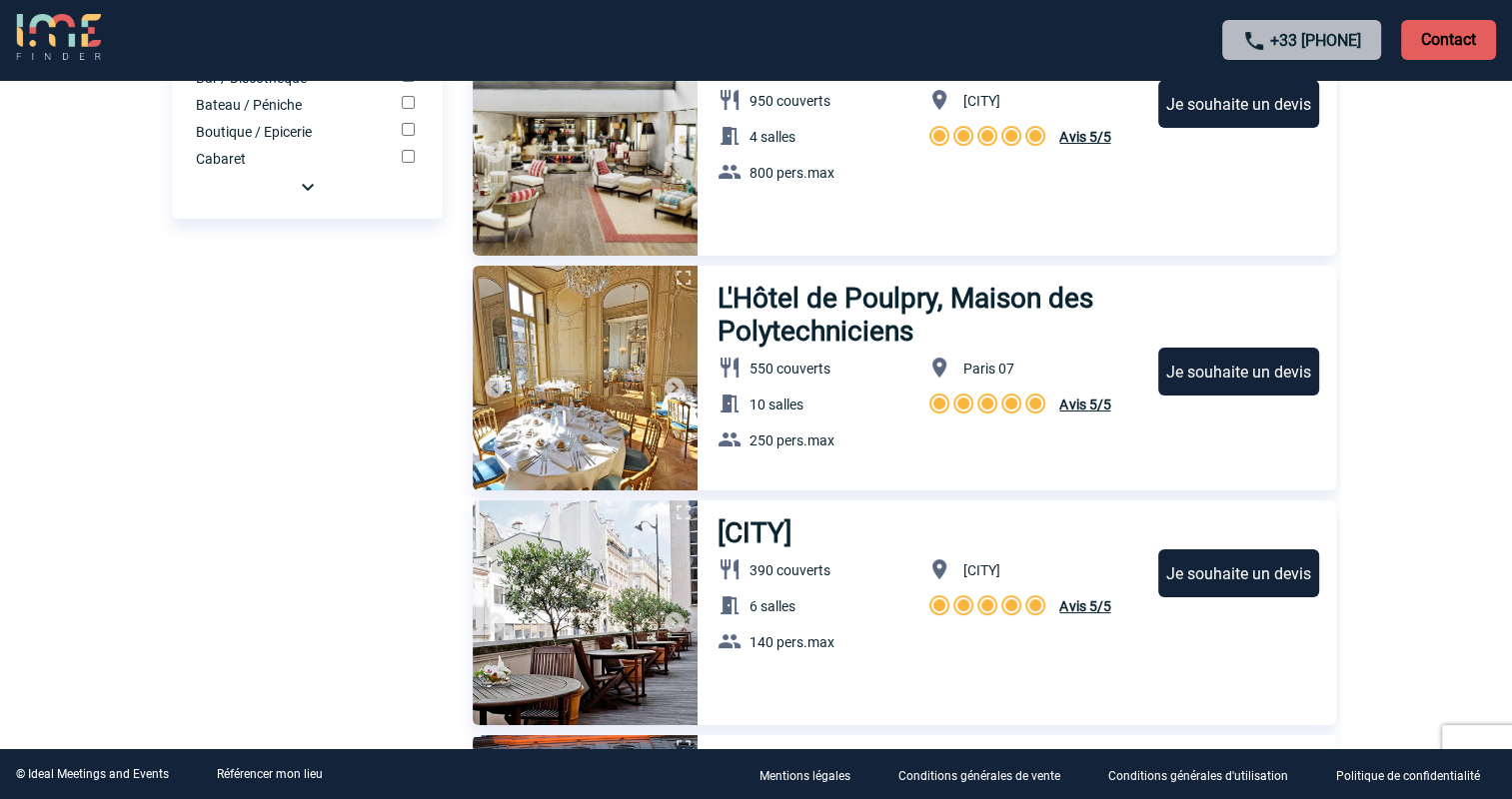 click at bounding box center [675, 388] 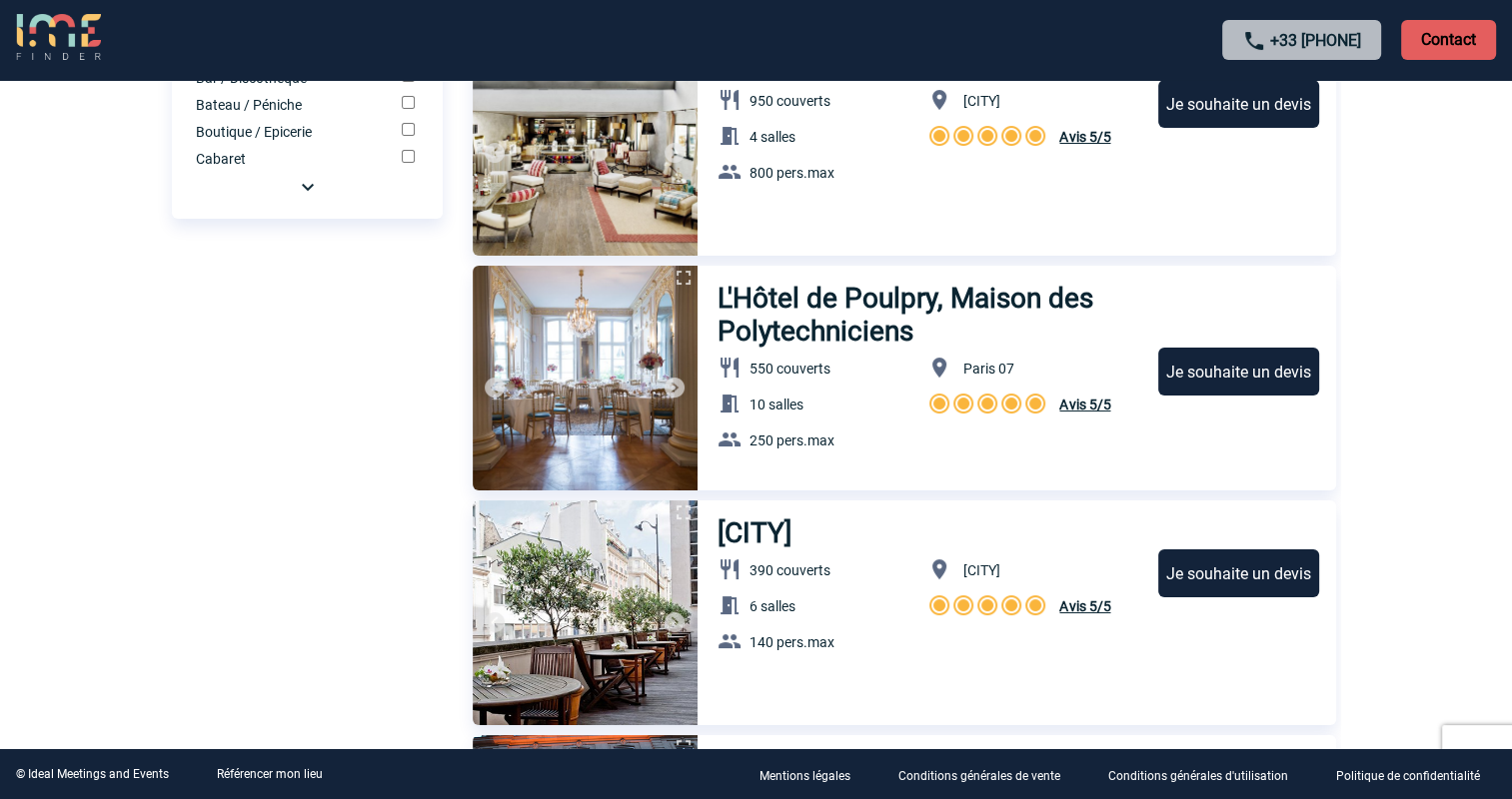 click at bounding box center [675, 388] 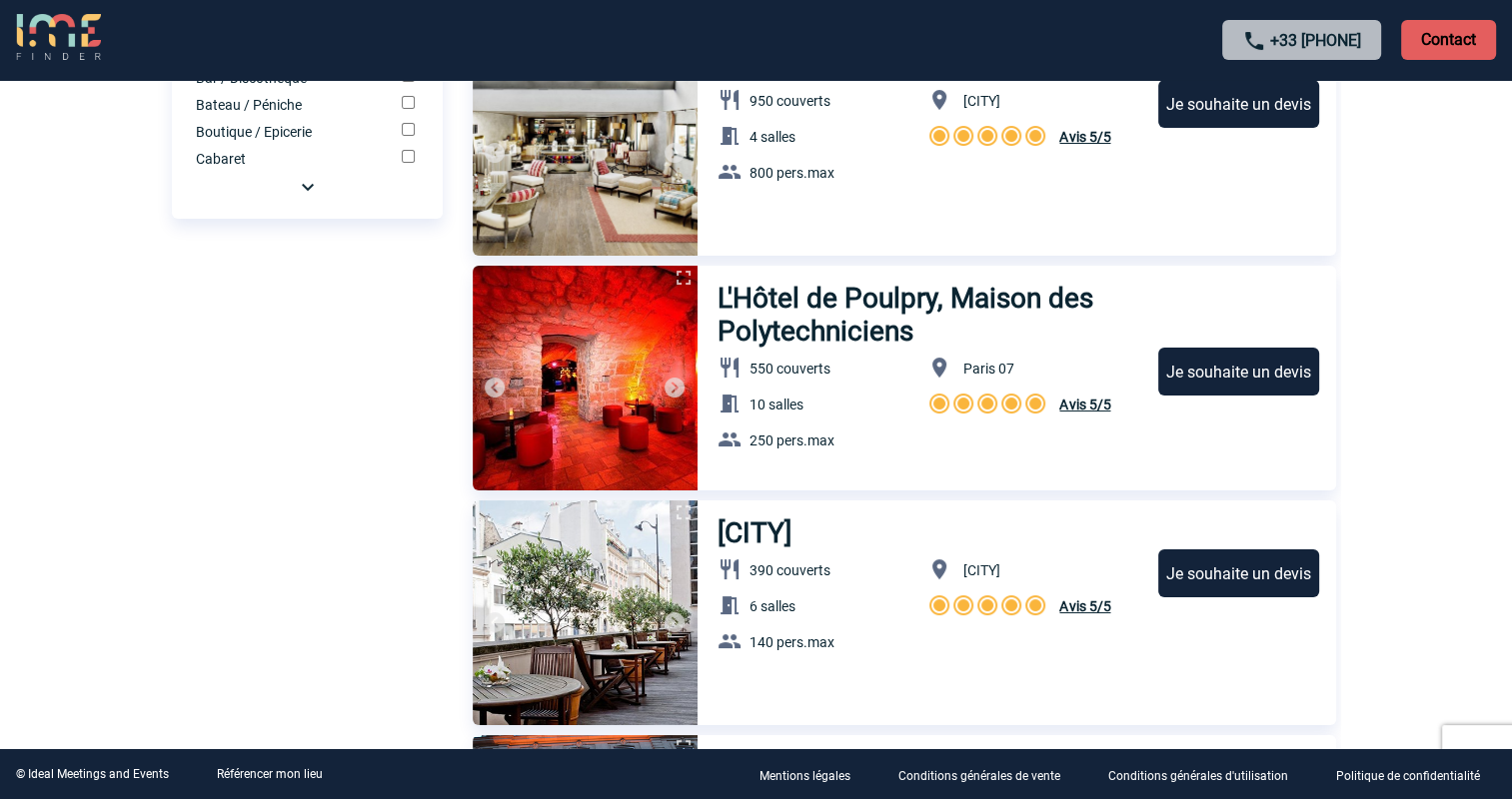 click at bounding box center (675, 388) 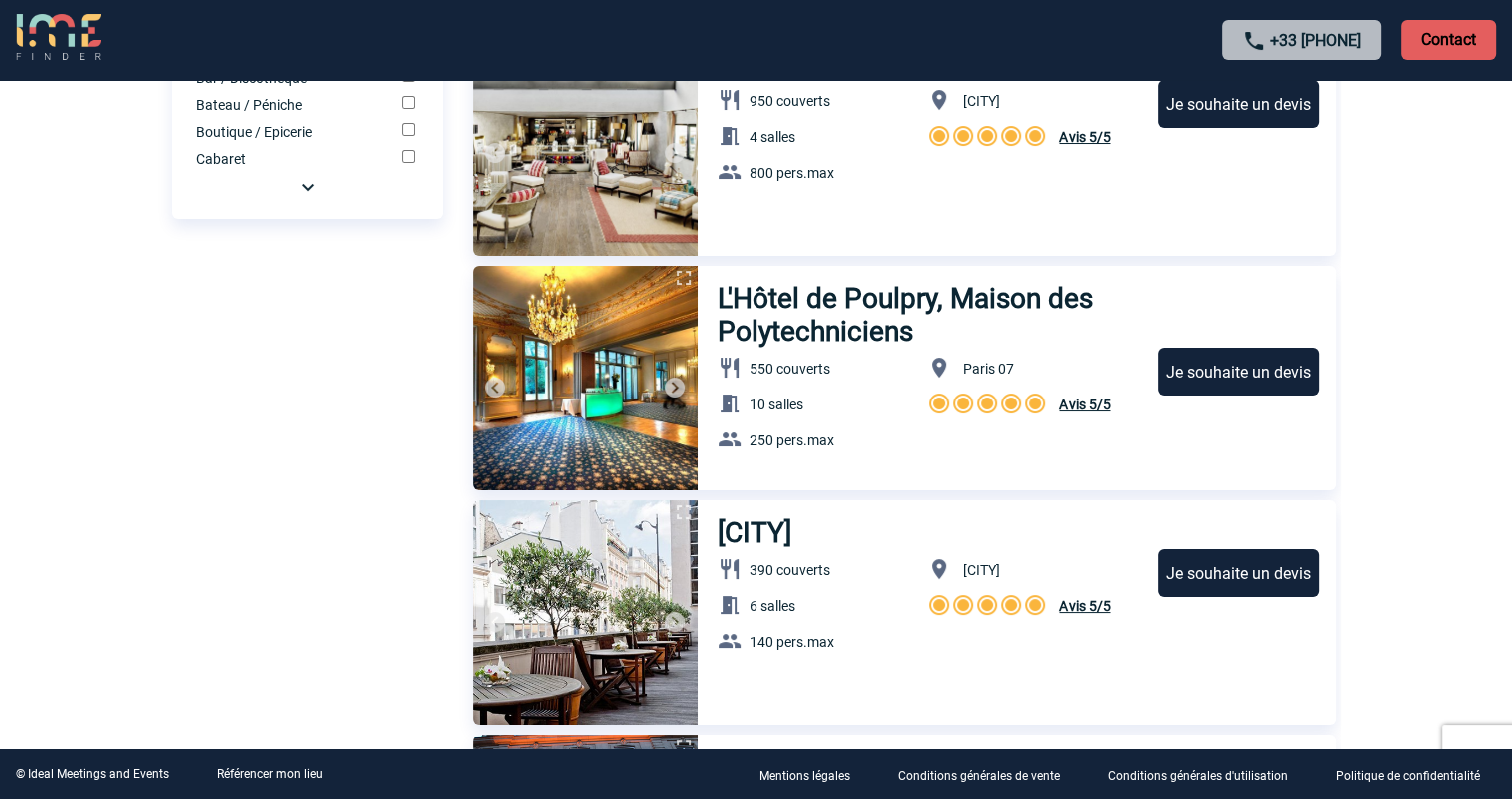 click at bounding box center (675, 388) 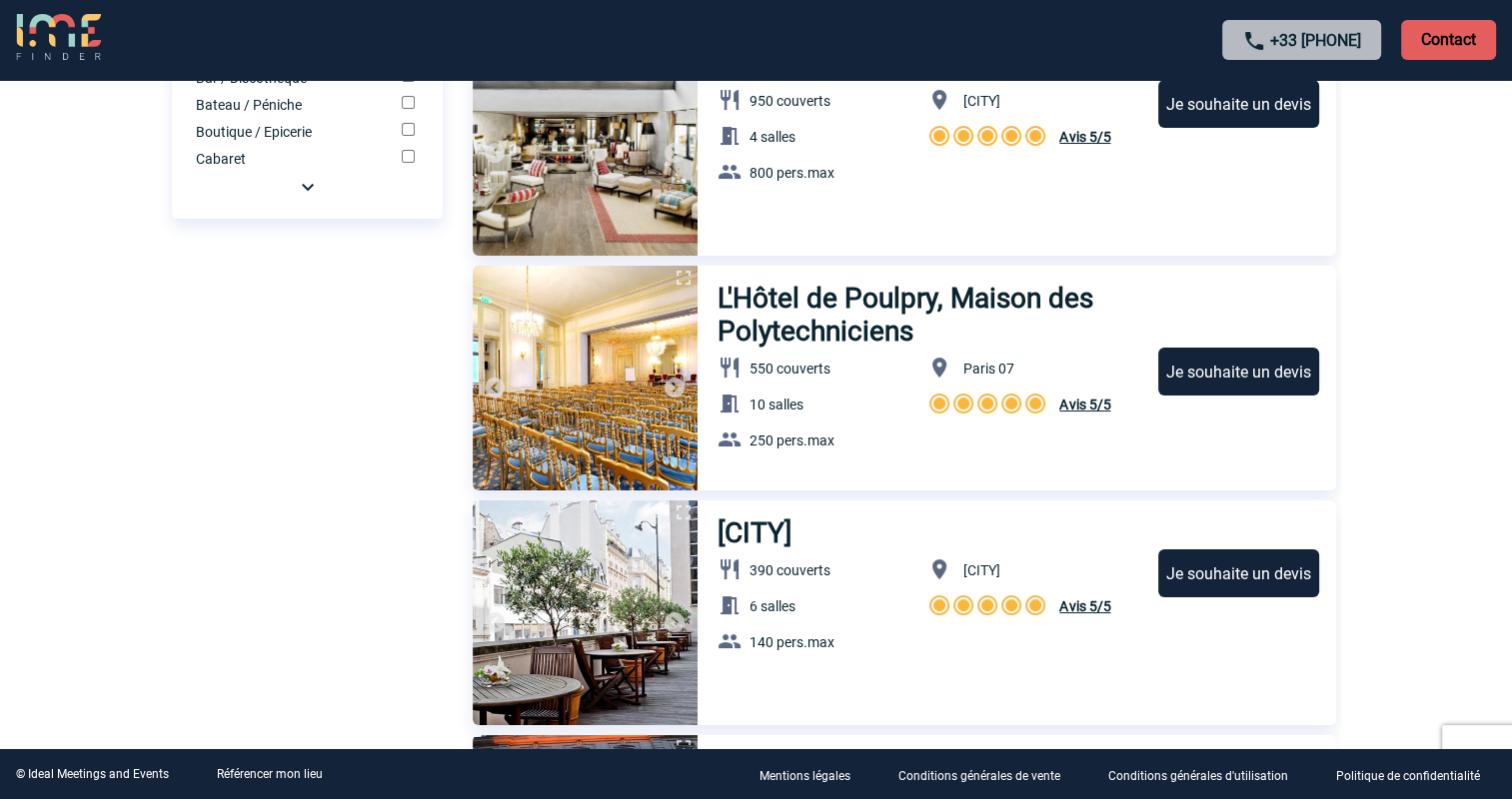 click at bounding box center [675, 388] 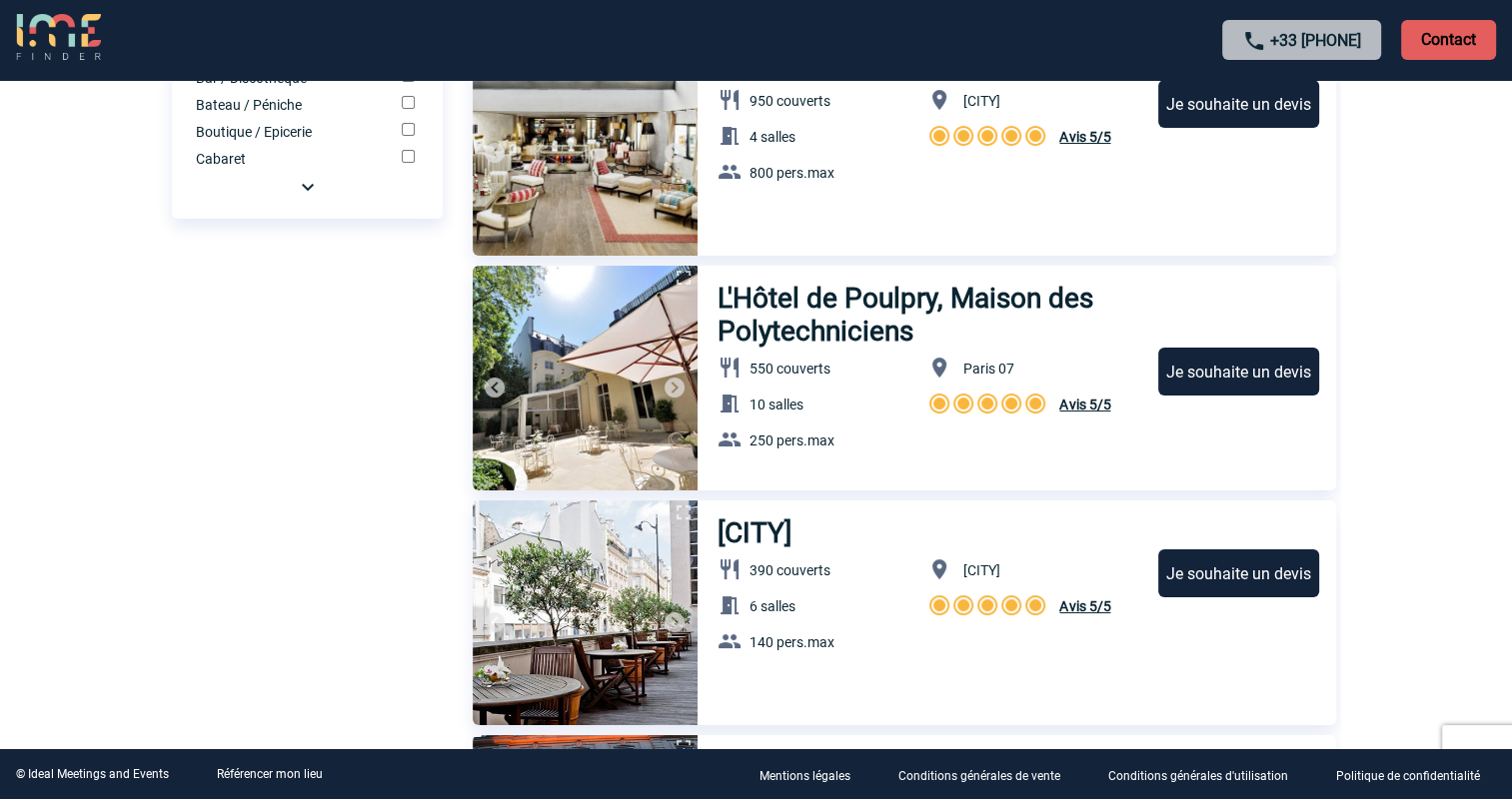 click at bounding box center [675, 388] 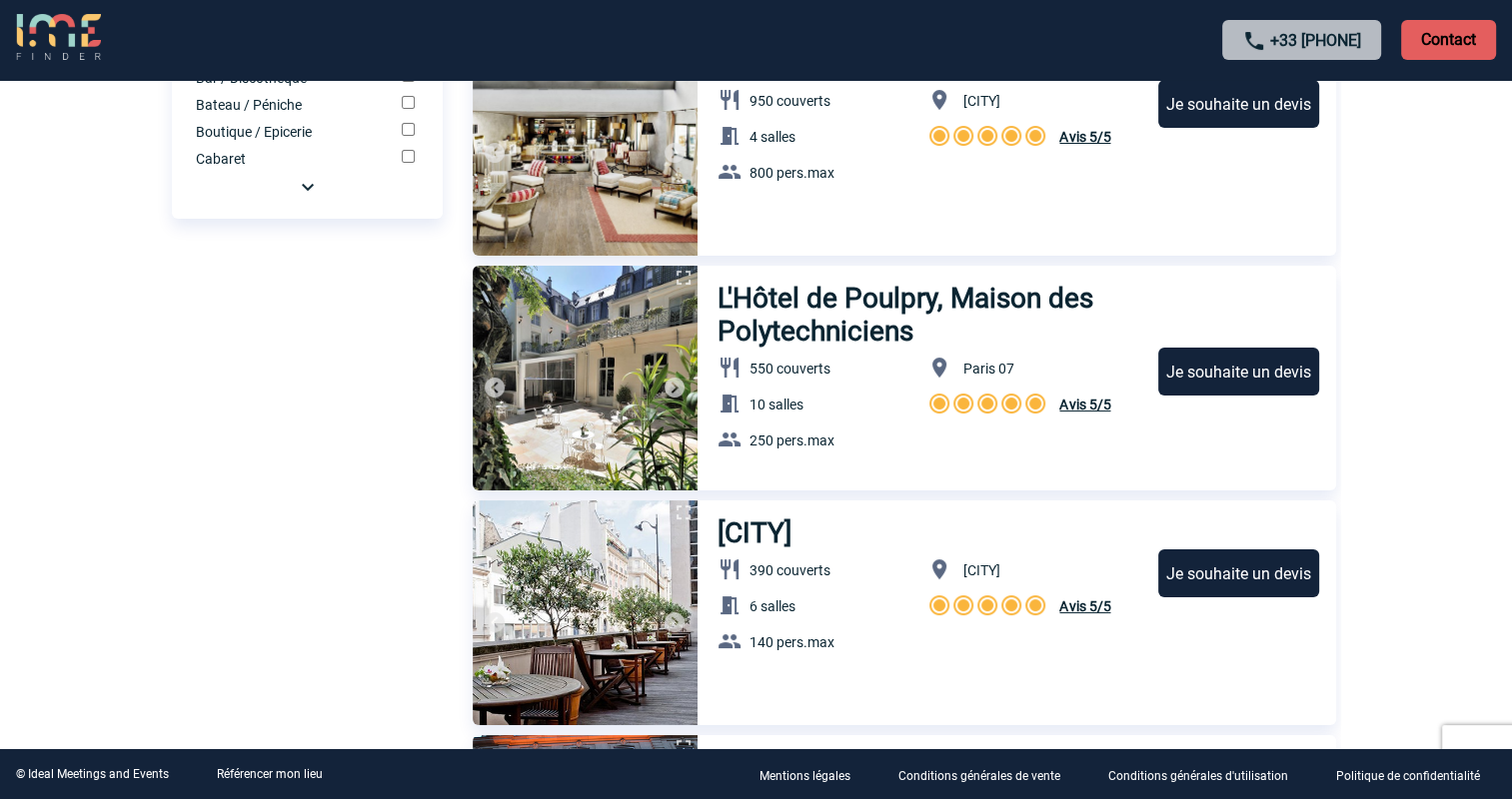 click at bounding box center [675, 388] 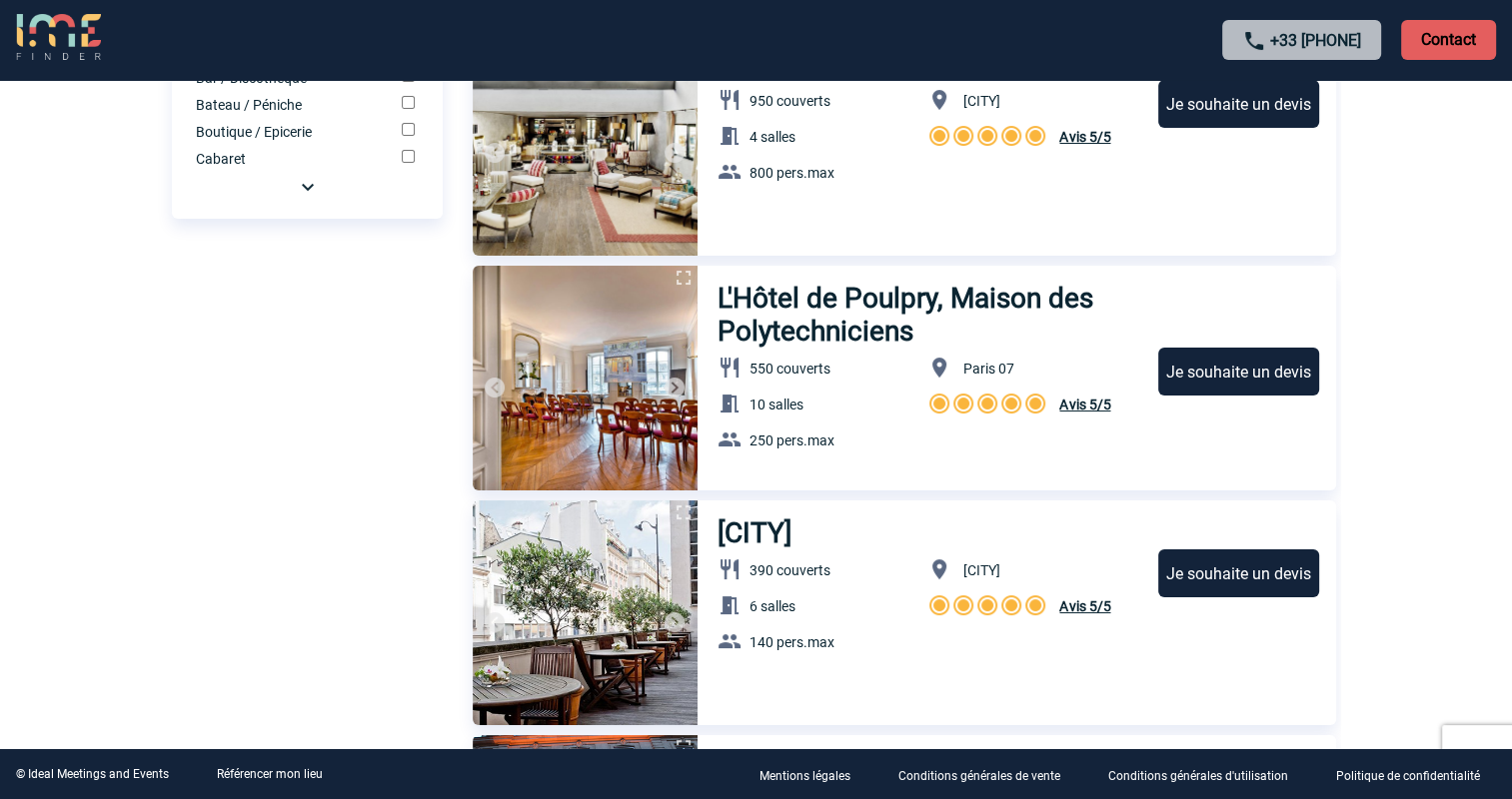 click at bounding box center (675, 388) 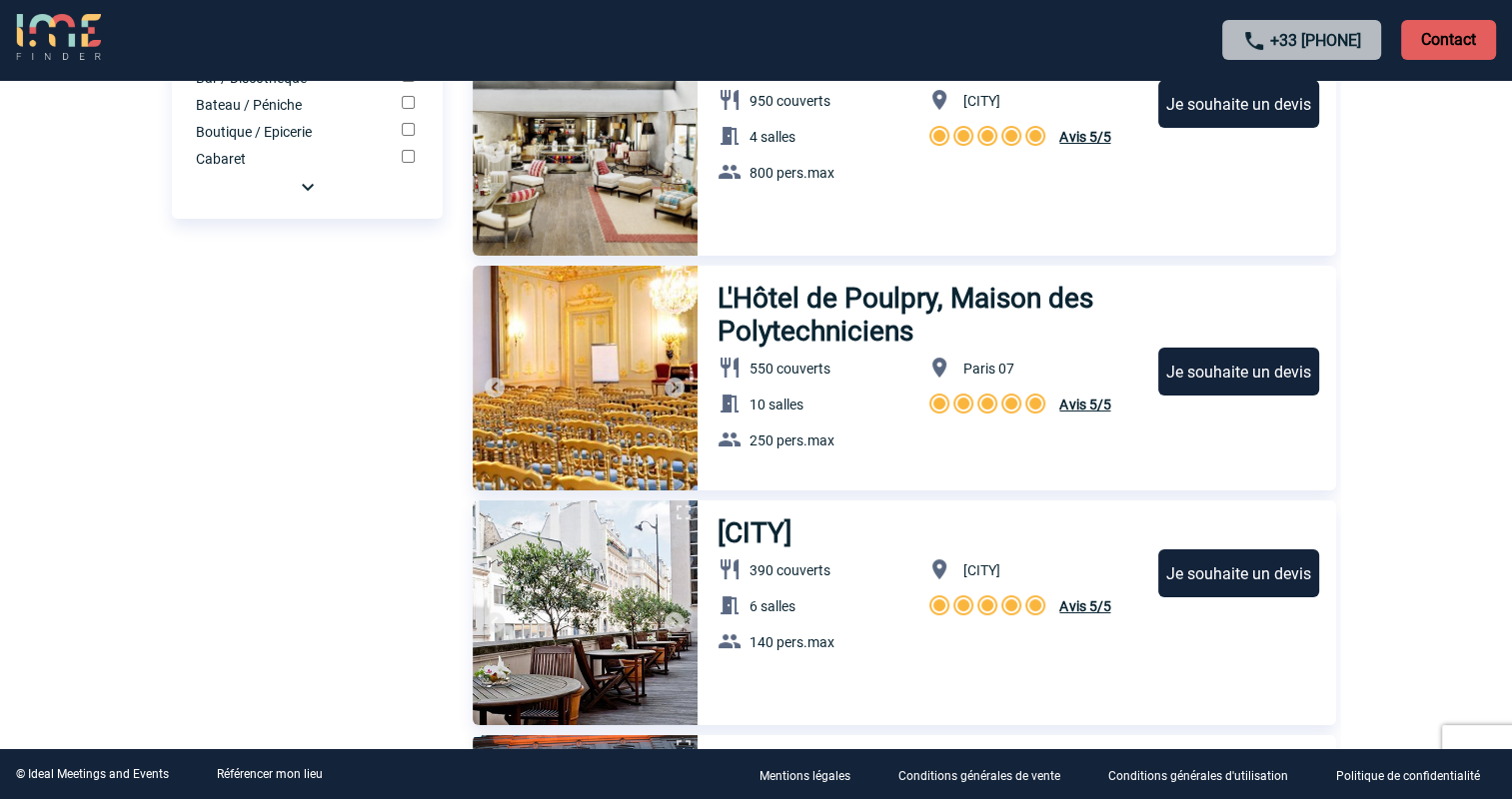 click at bounding box center (675, 388) 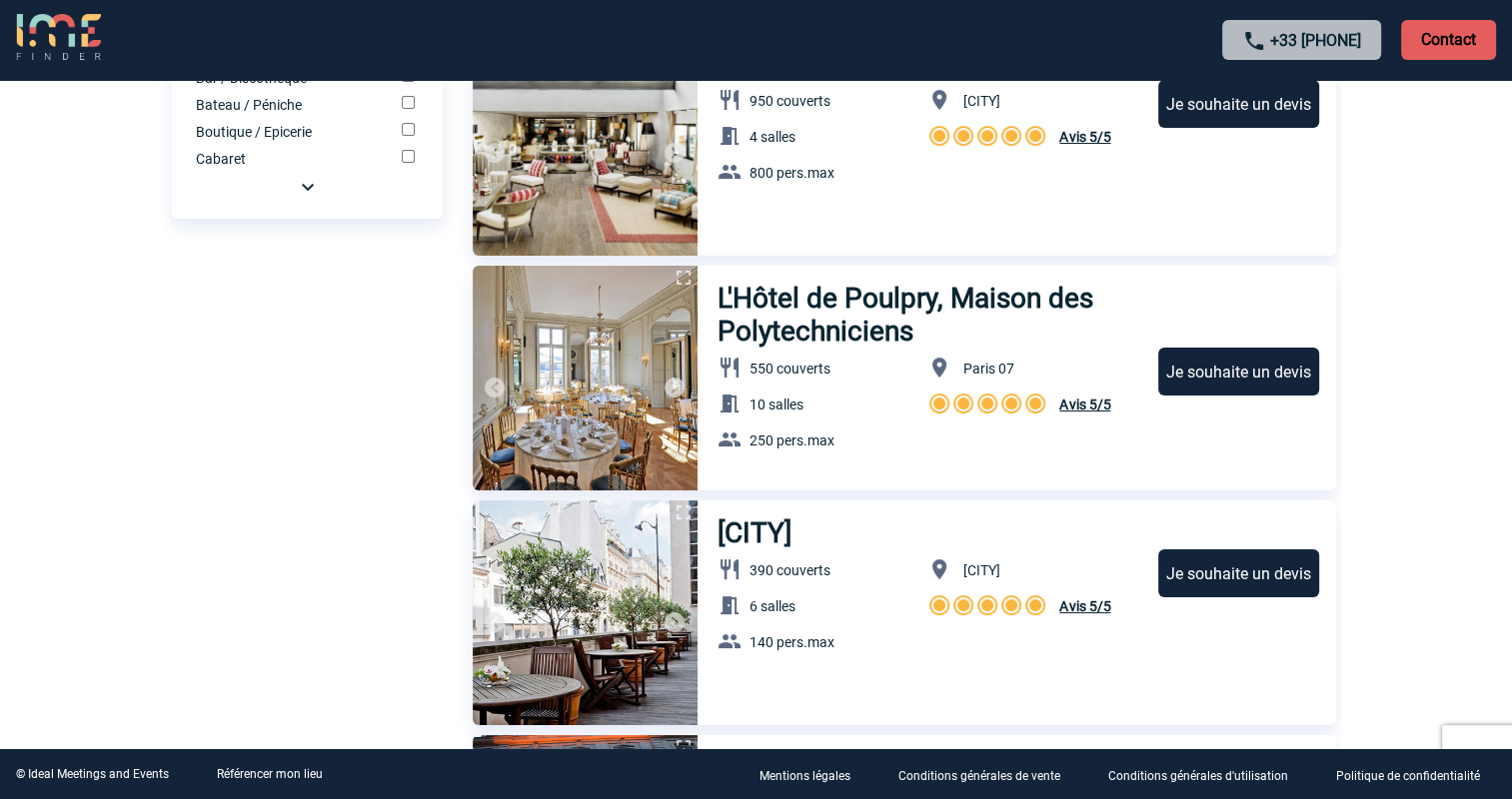 click at bounding box center [675, 388] 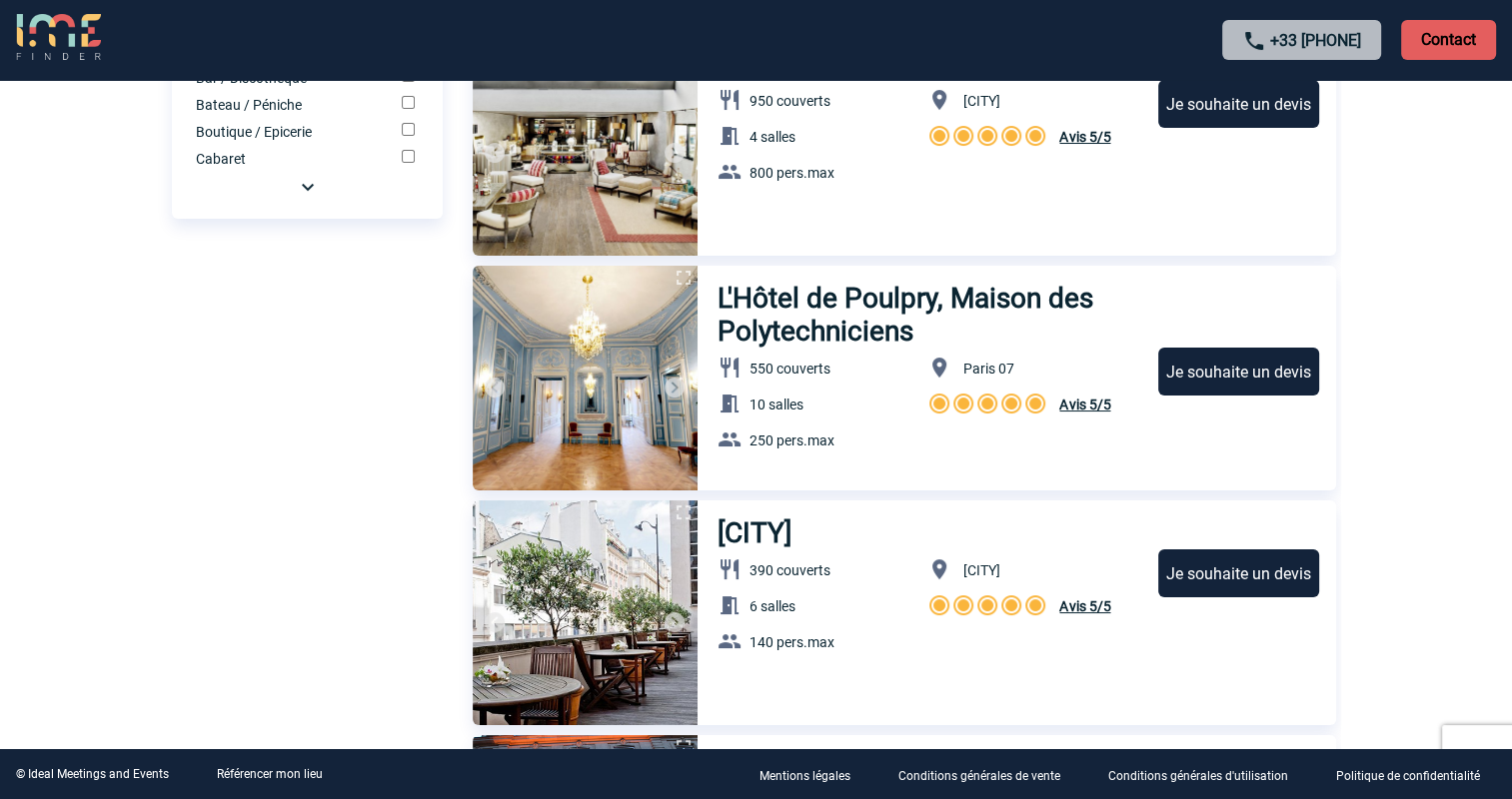 click at bounding box center (675, 388) 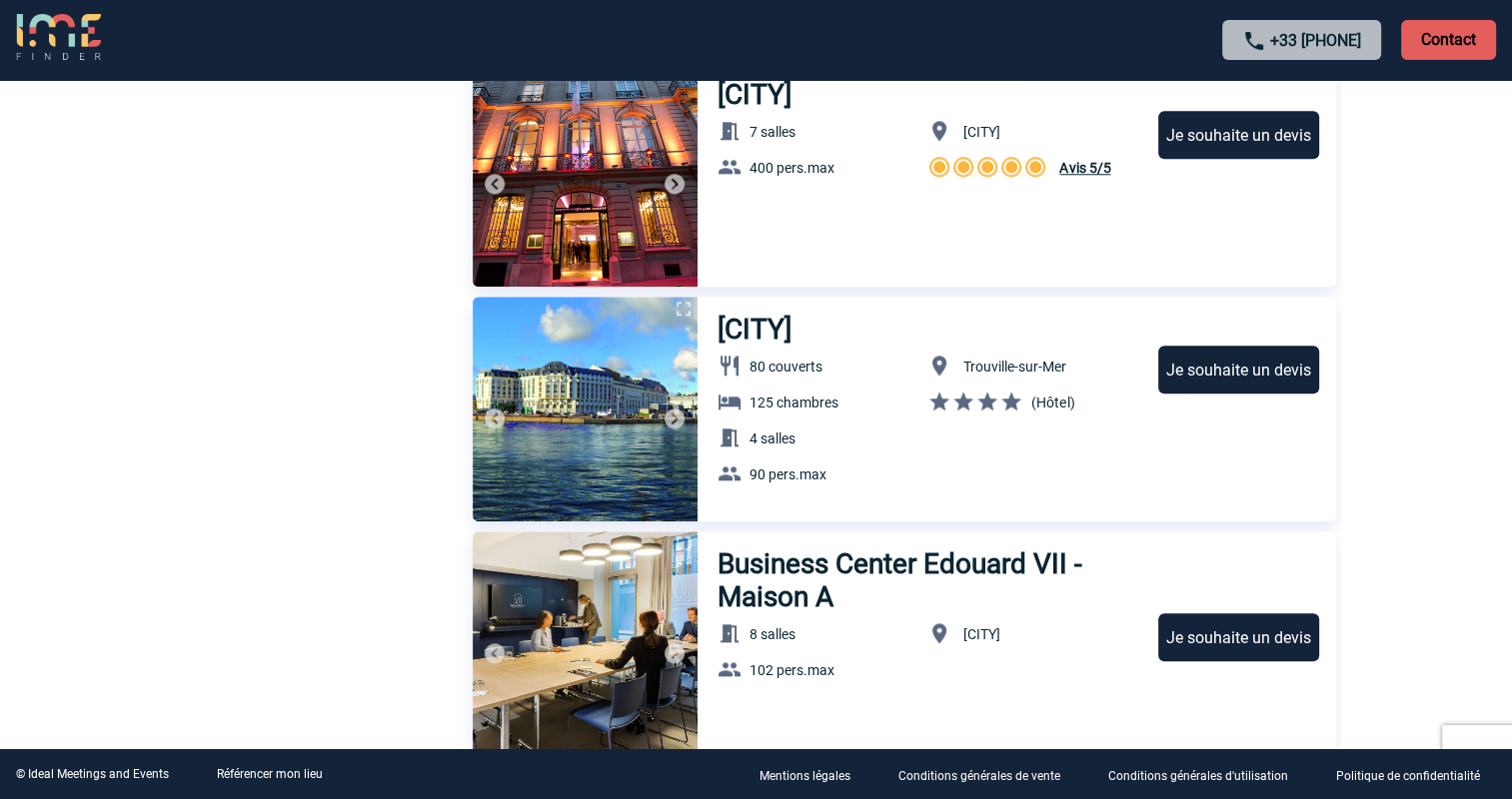 scroll, scrollTop: 1898, scrollLeft: 0, axis: vertical 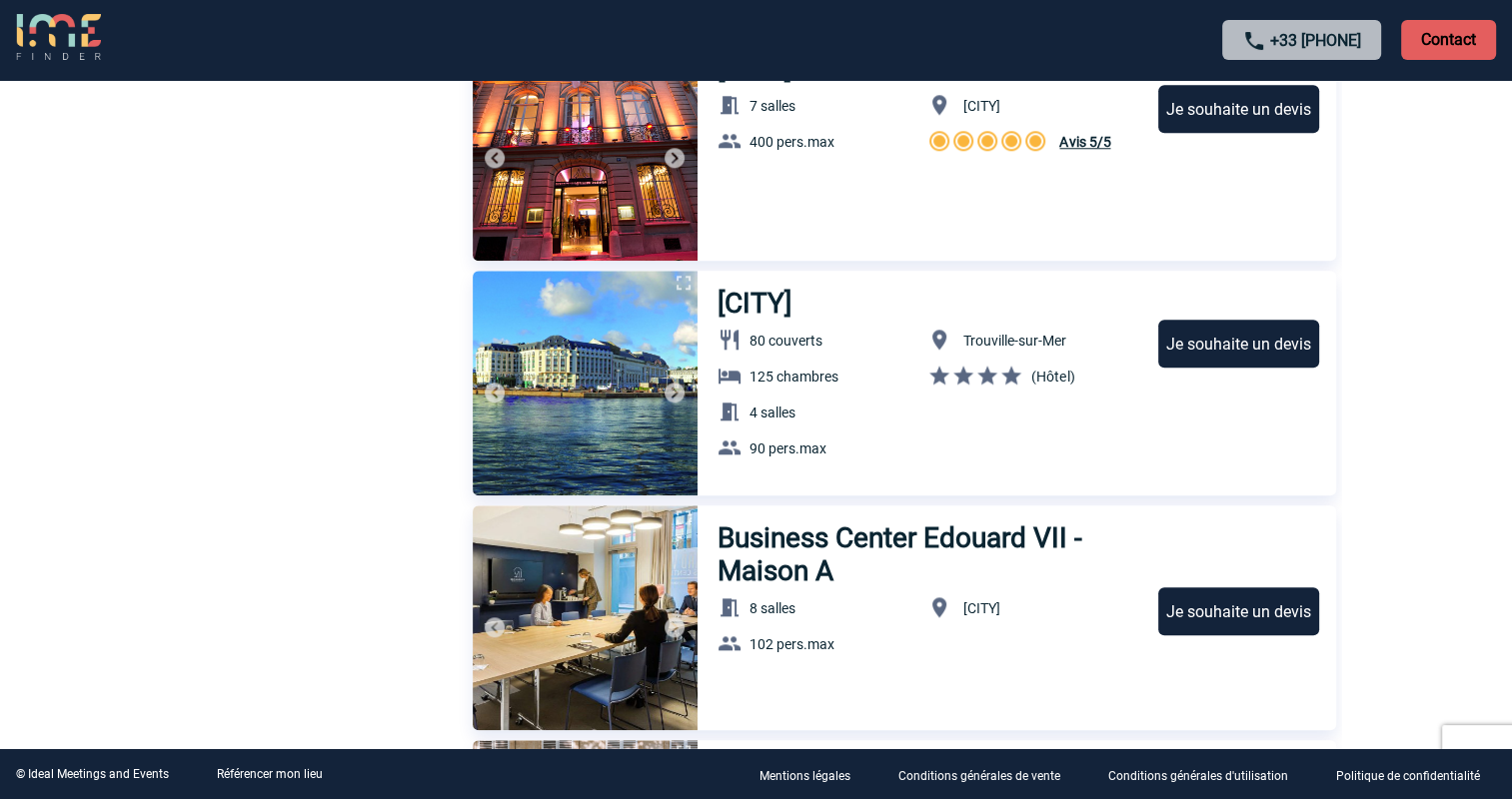 click at bounding box center (675, 393) 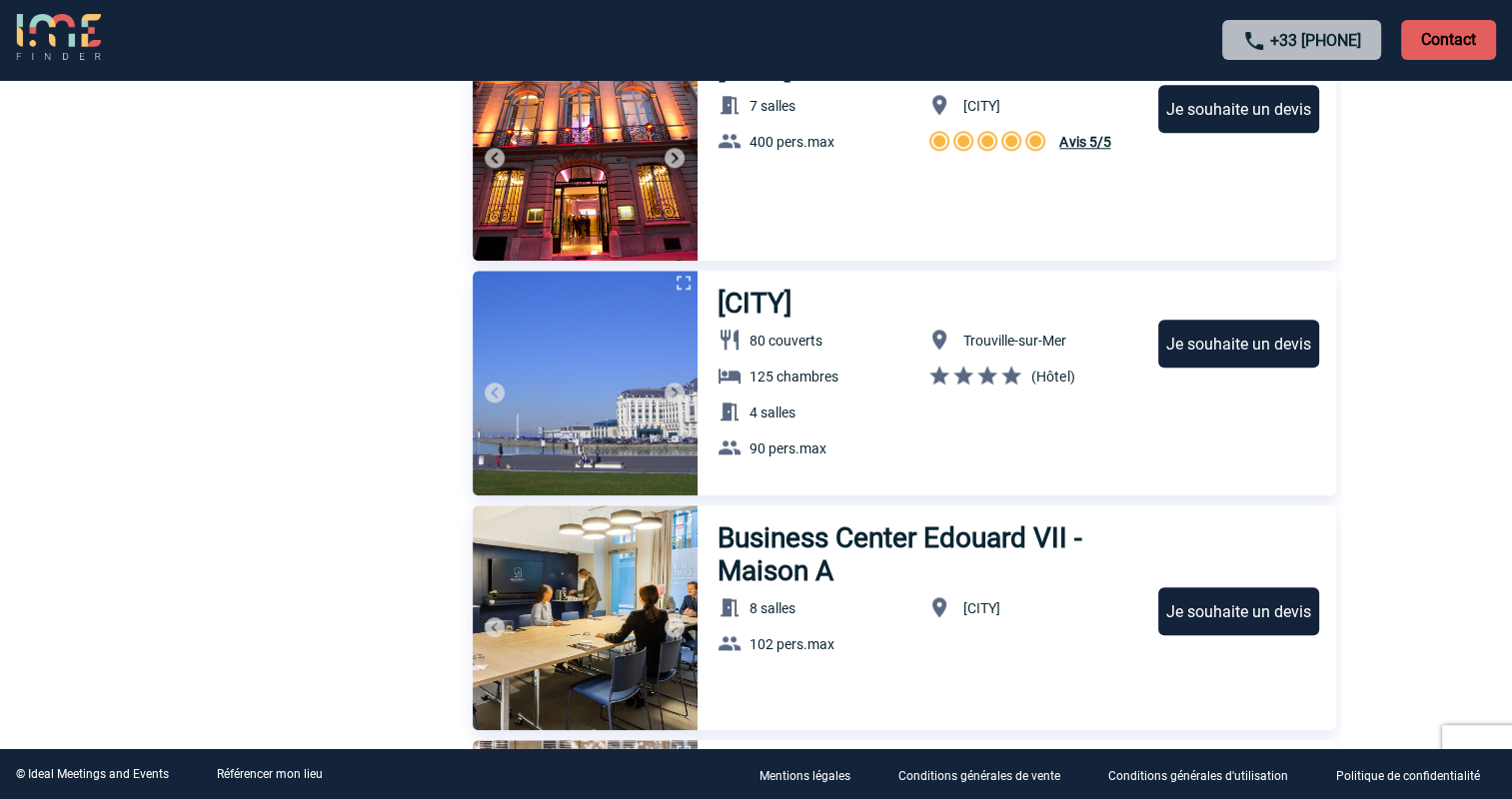 click at bounding box center [675, 393] 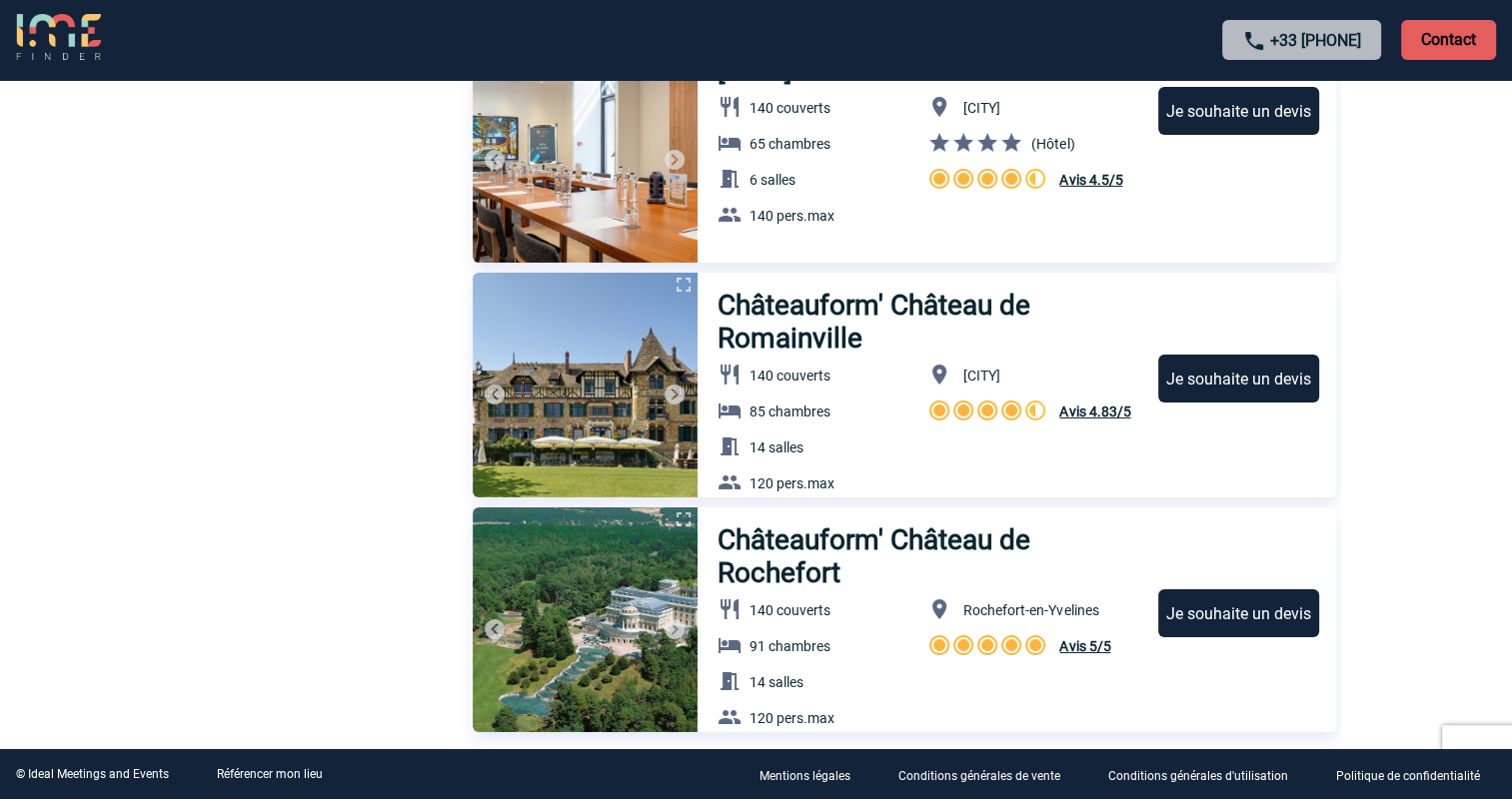scroll, scrollTop: 6691, scrollLeft: 0, axis: vertical 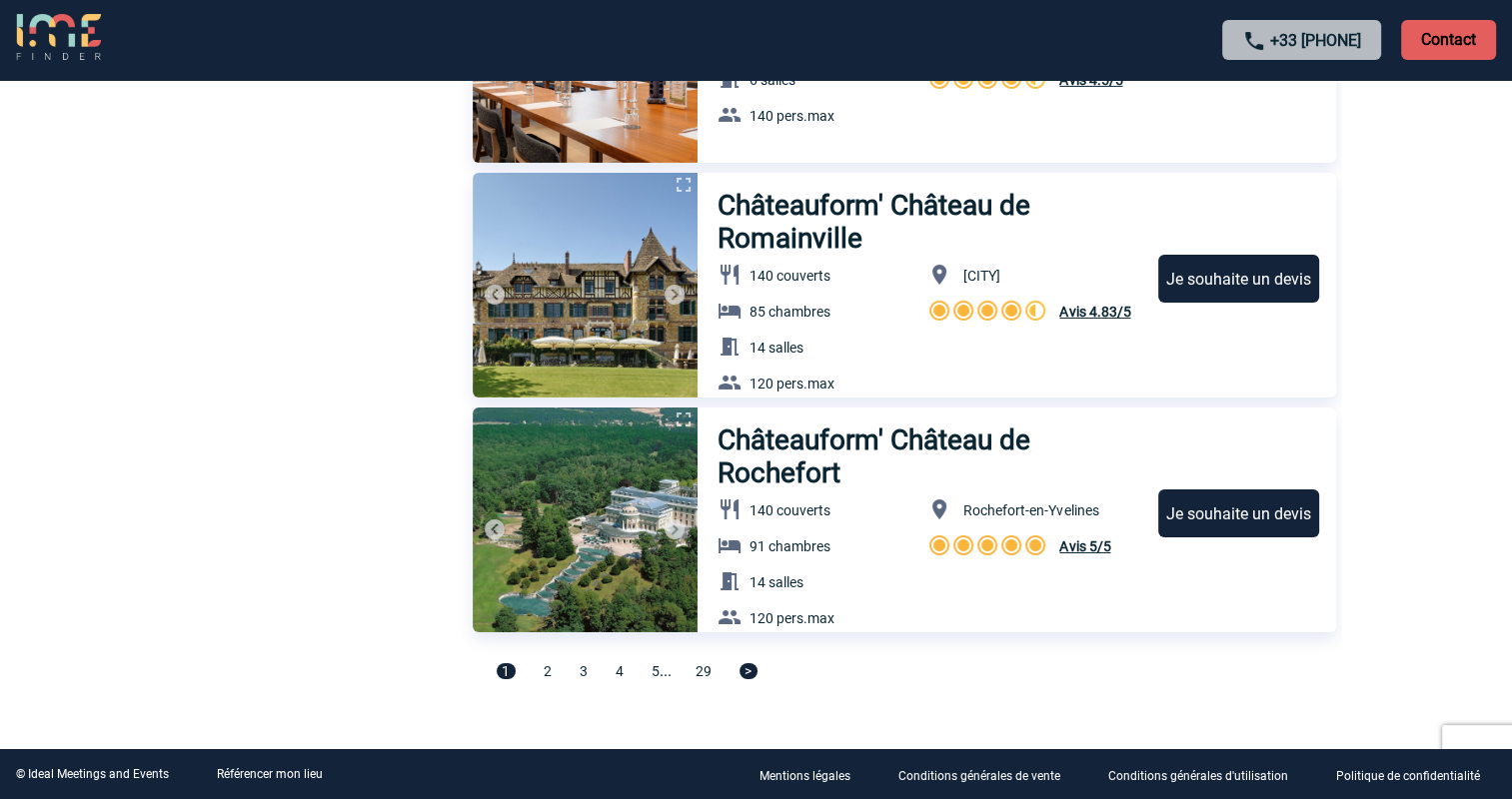 click on "2" at bounding box center (548, 671) 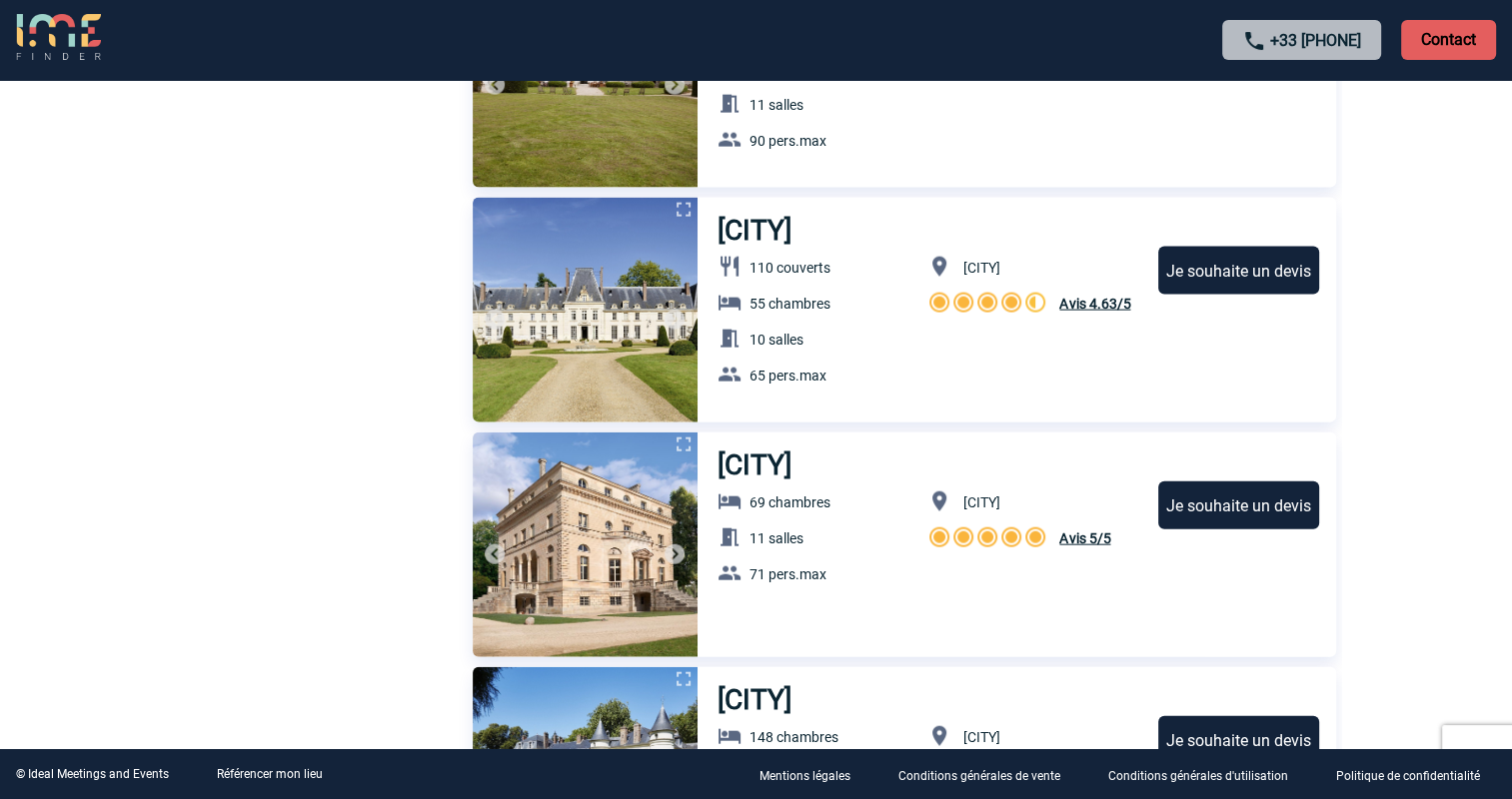scroll, scrollTop: 4294, scrollLeft: 0, axis: vertical 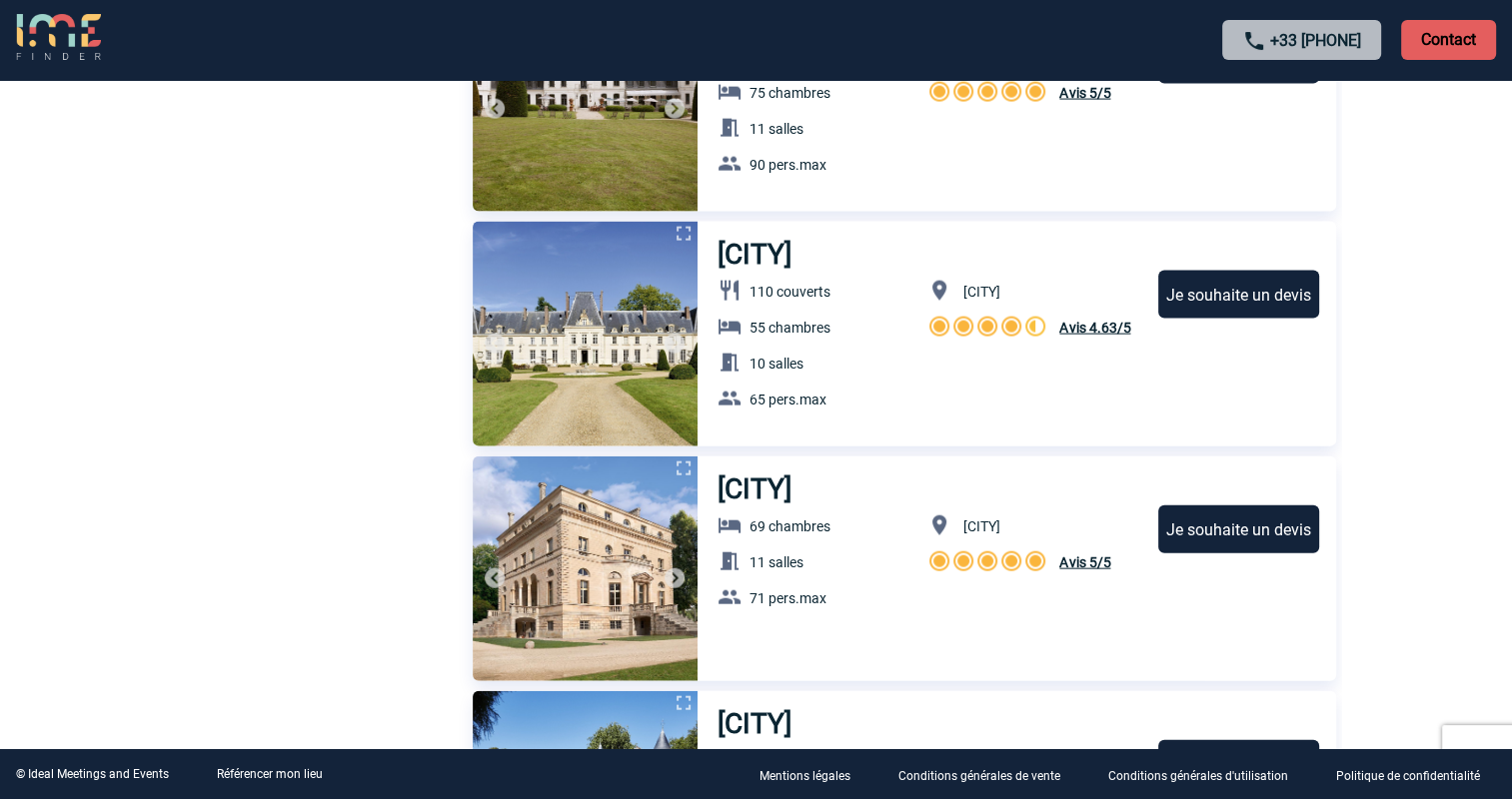 click at bounding box center [675, 578] 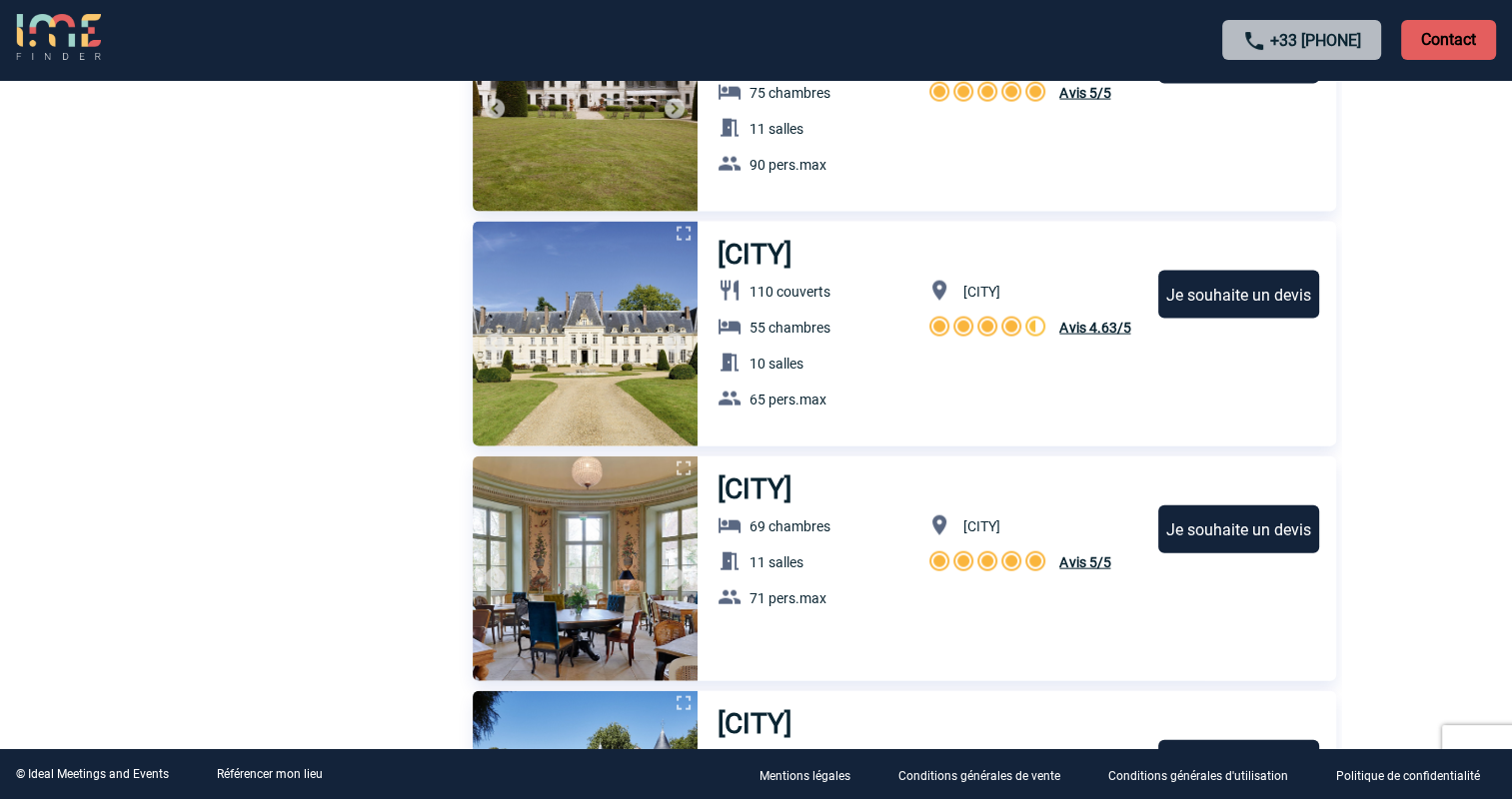click at bounding box center [675, 578] 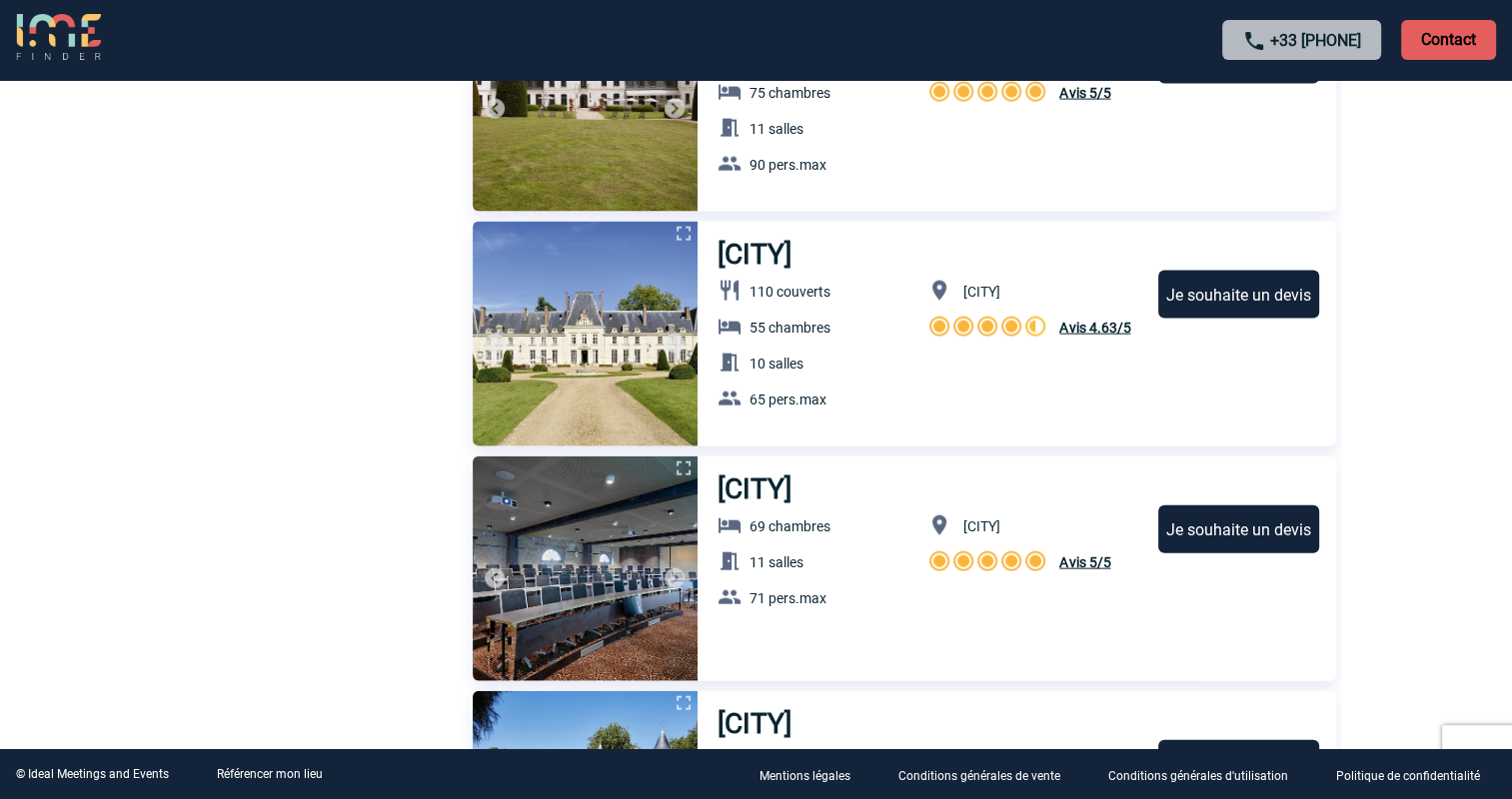 click at bounding box center [675, 578] 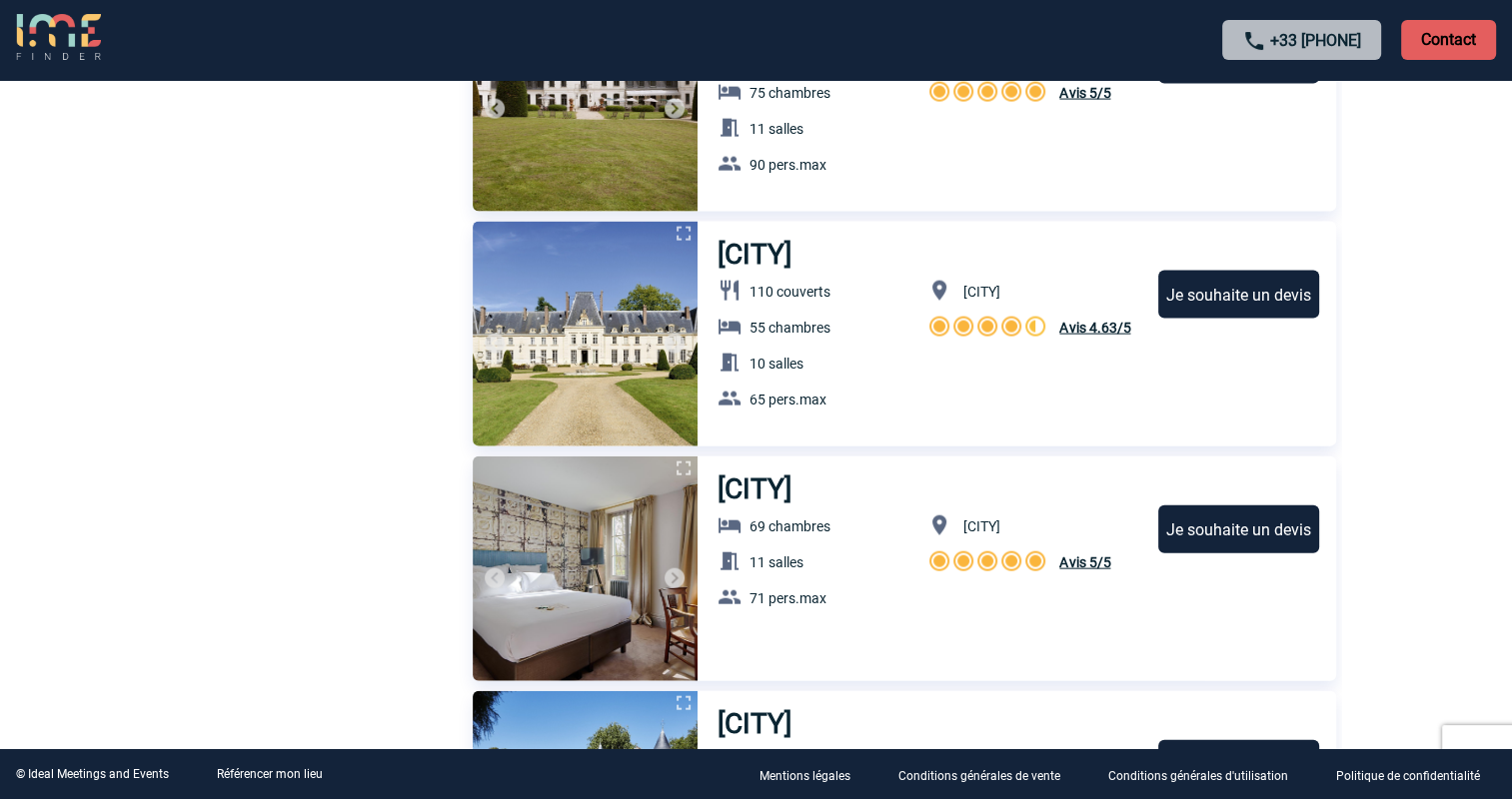 click at bounding box center [675, 578] 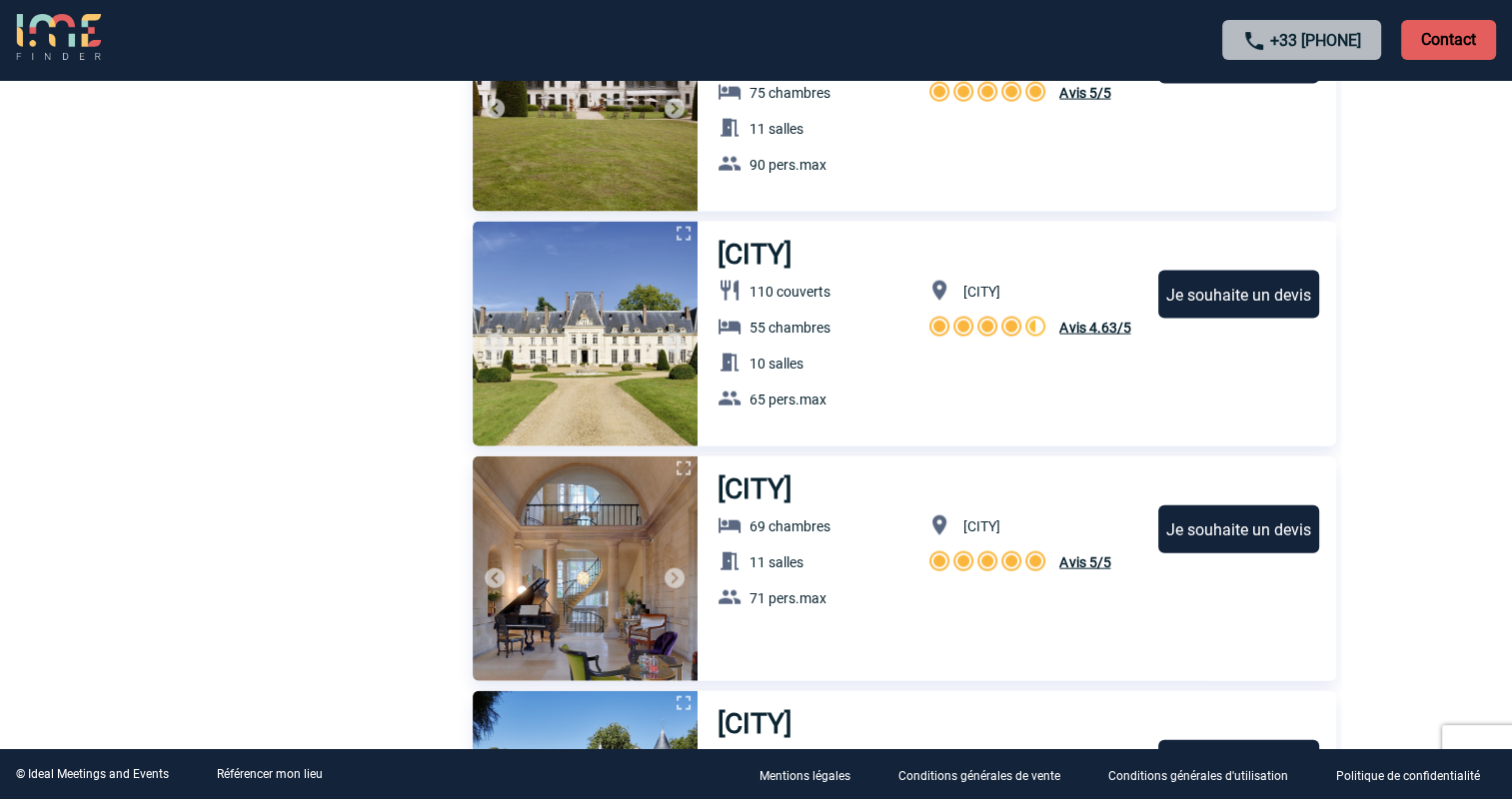 click at bounding box center [675, 578] 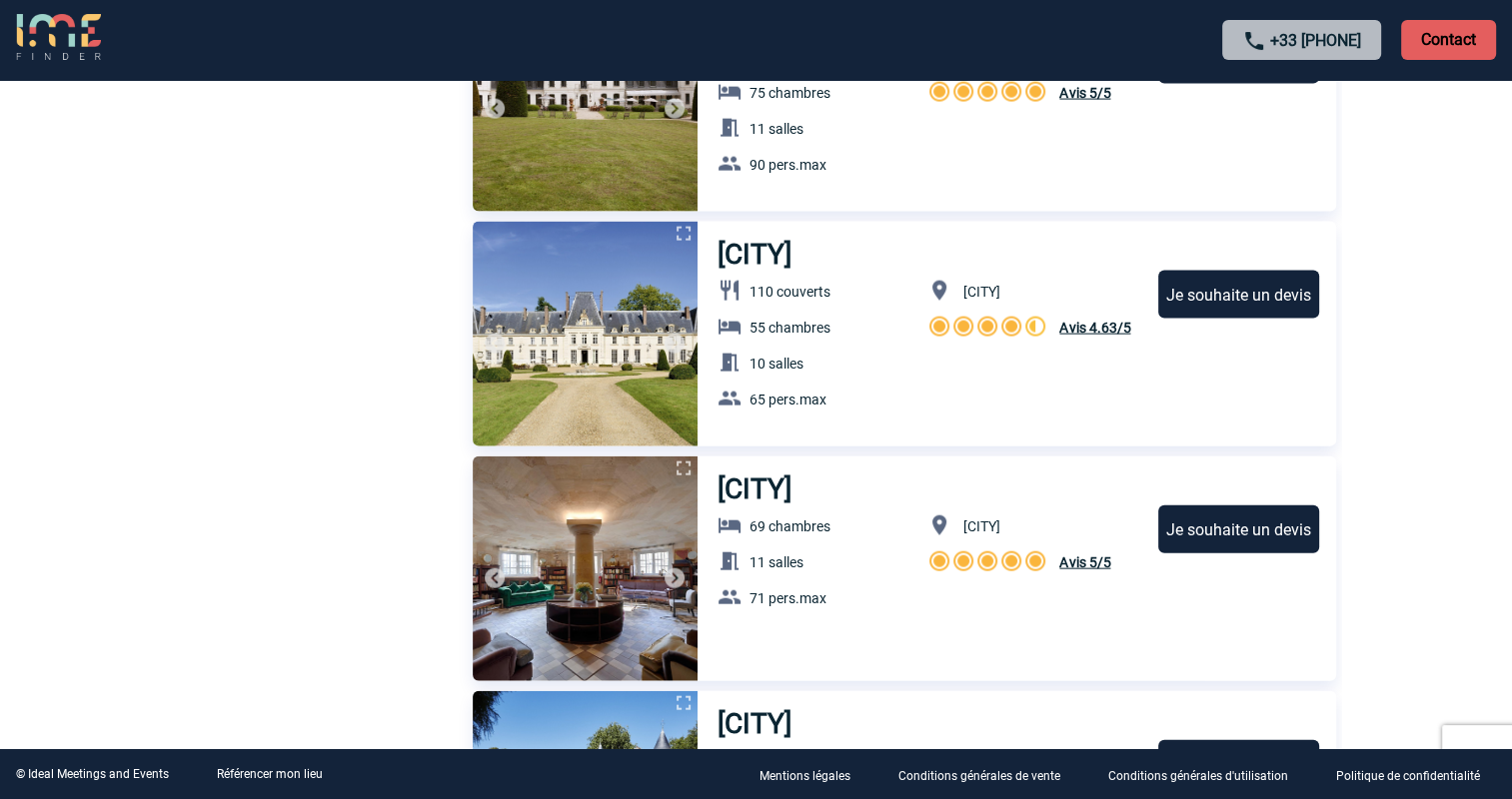 click at bounding box center [675, 578] 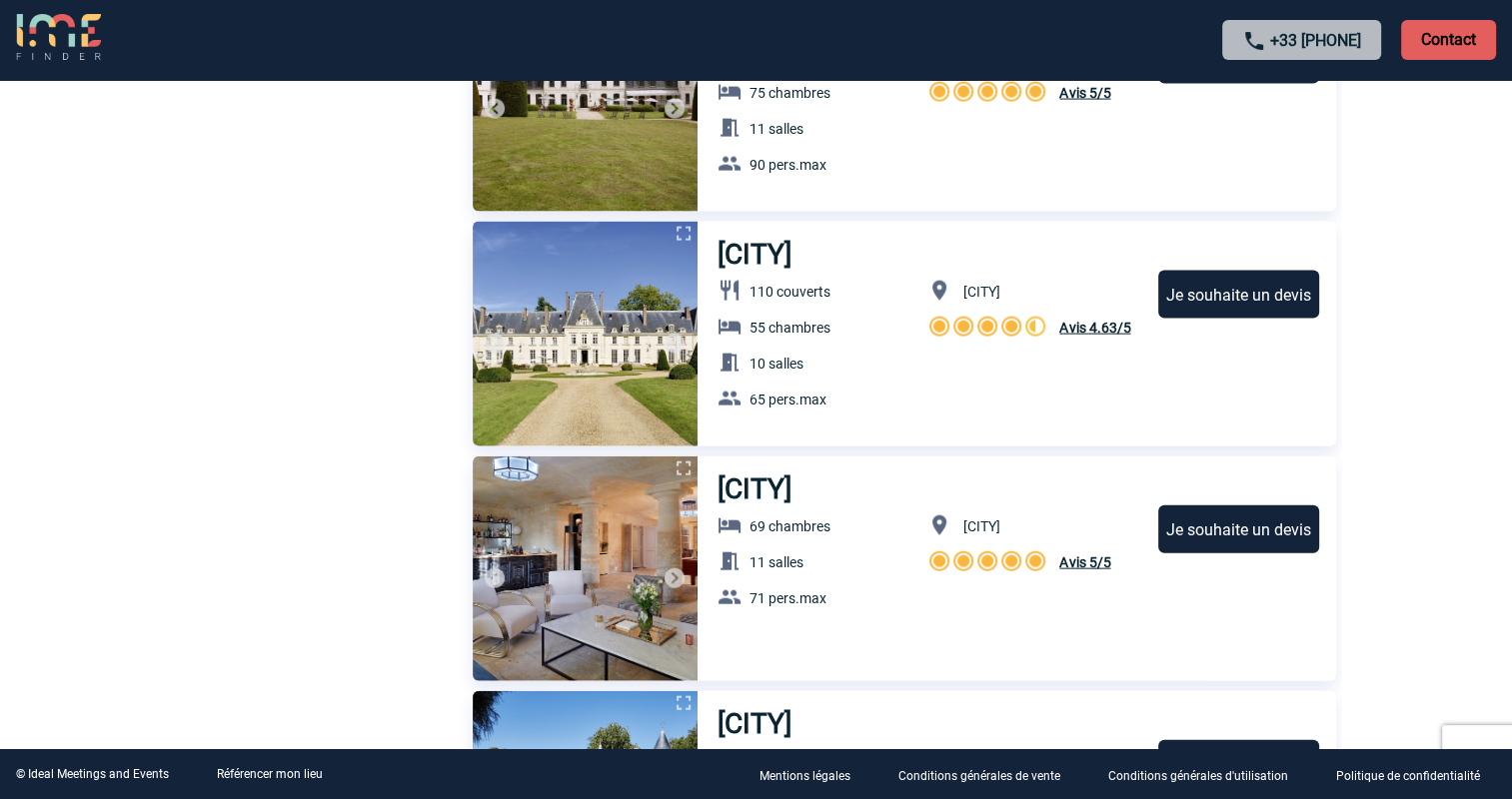 click at bounding box center [675, 578] 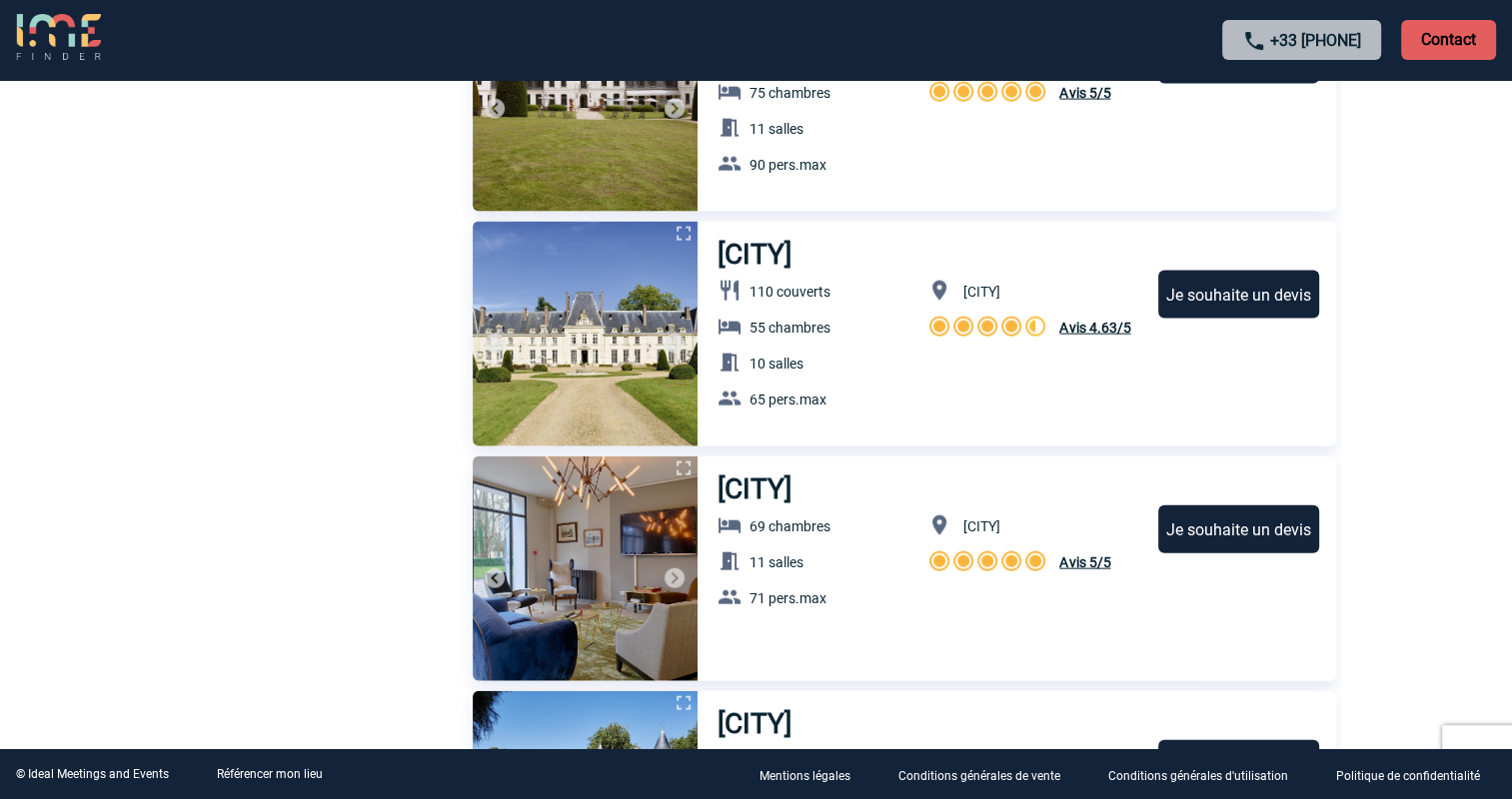 click at bounding box center (675, 578) 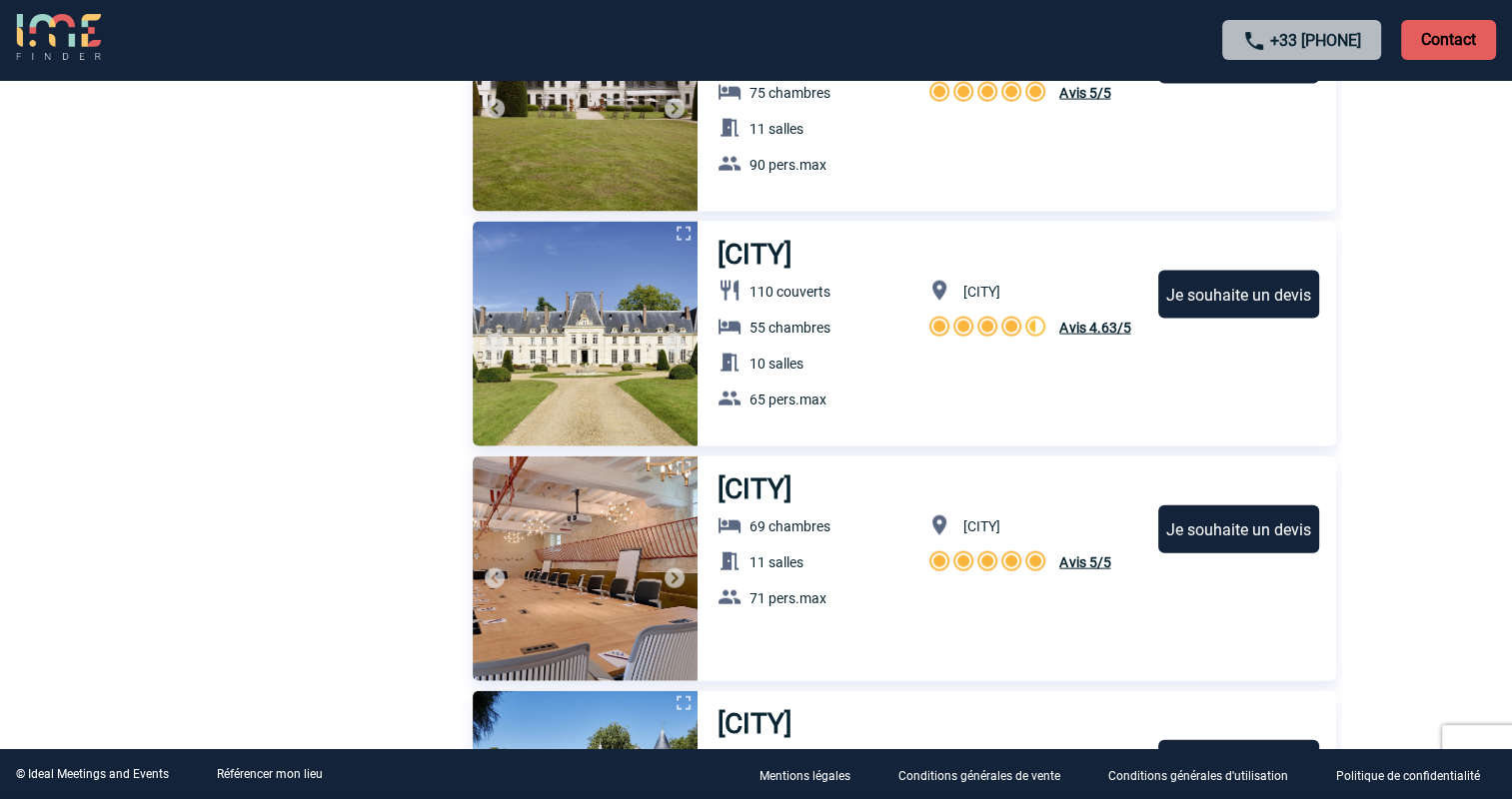 click at bounding box center [675, 578] 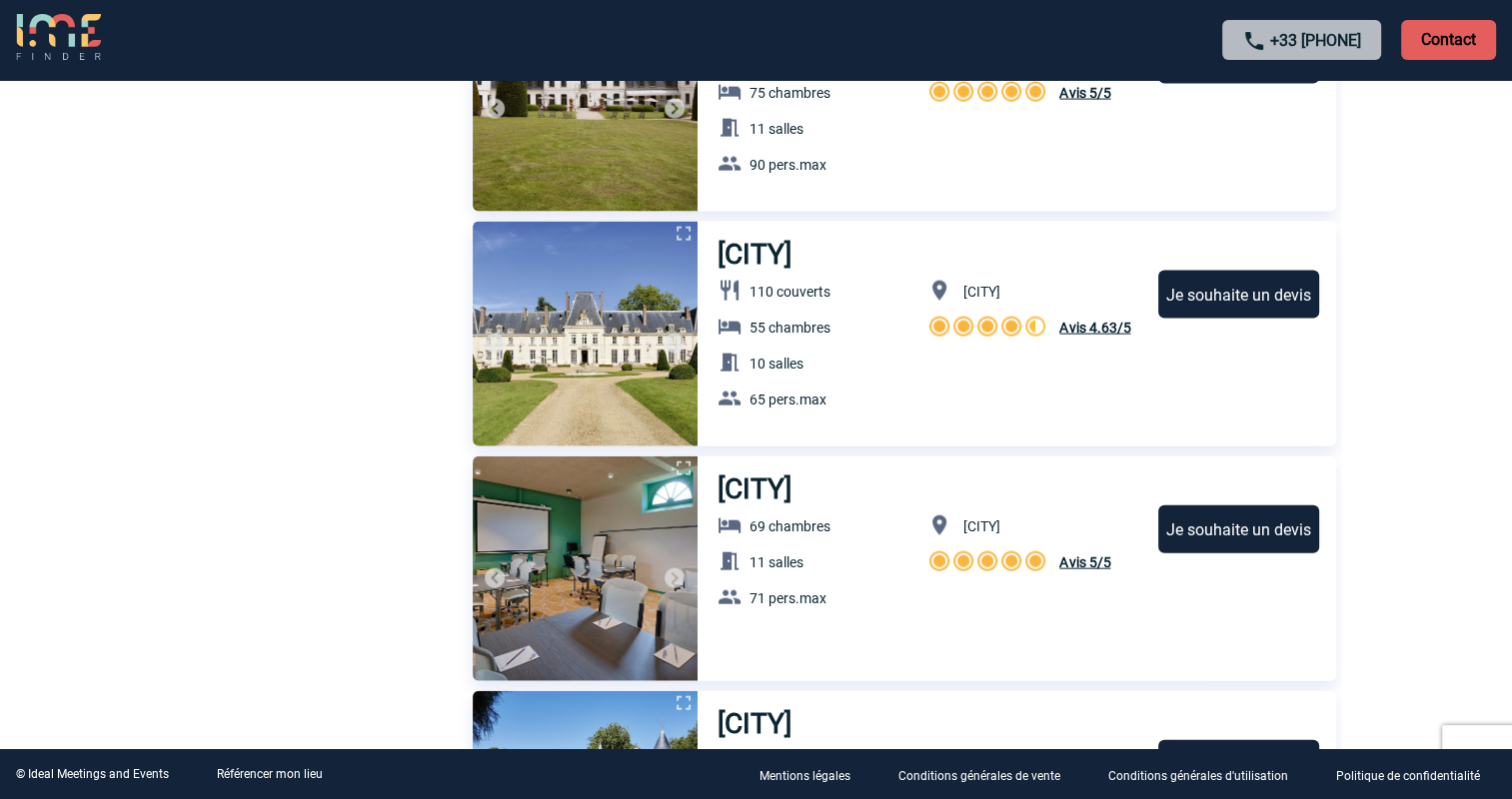 click at bounding box center [675, 578] 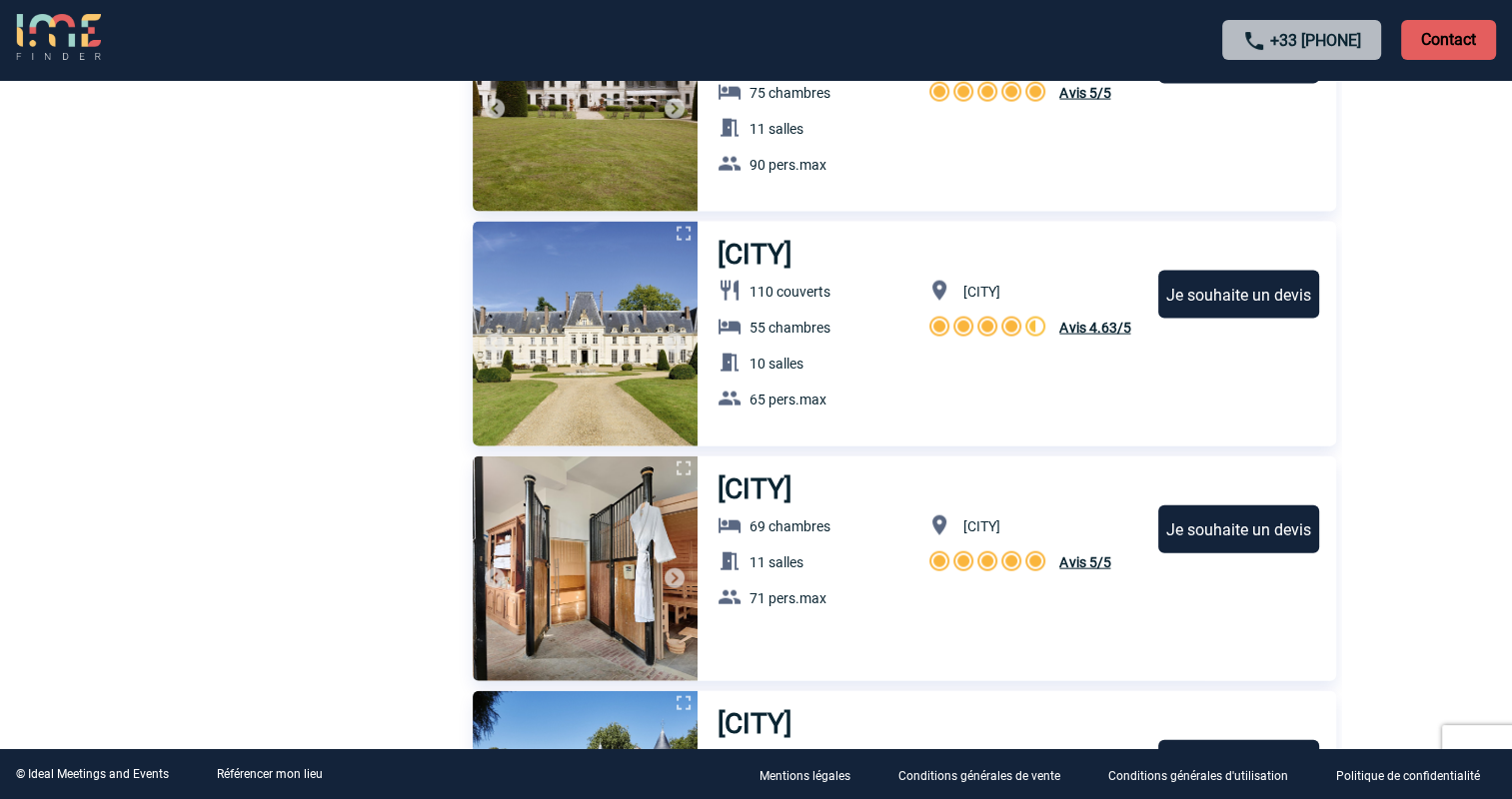 click at bounding box center (675, 578) 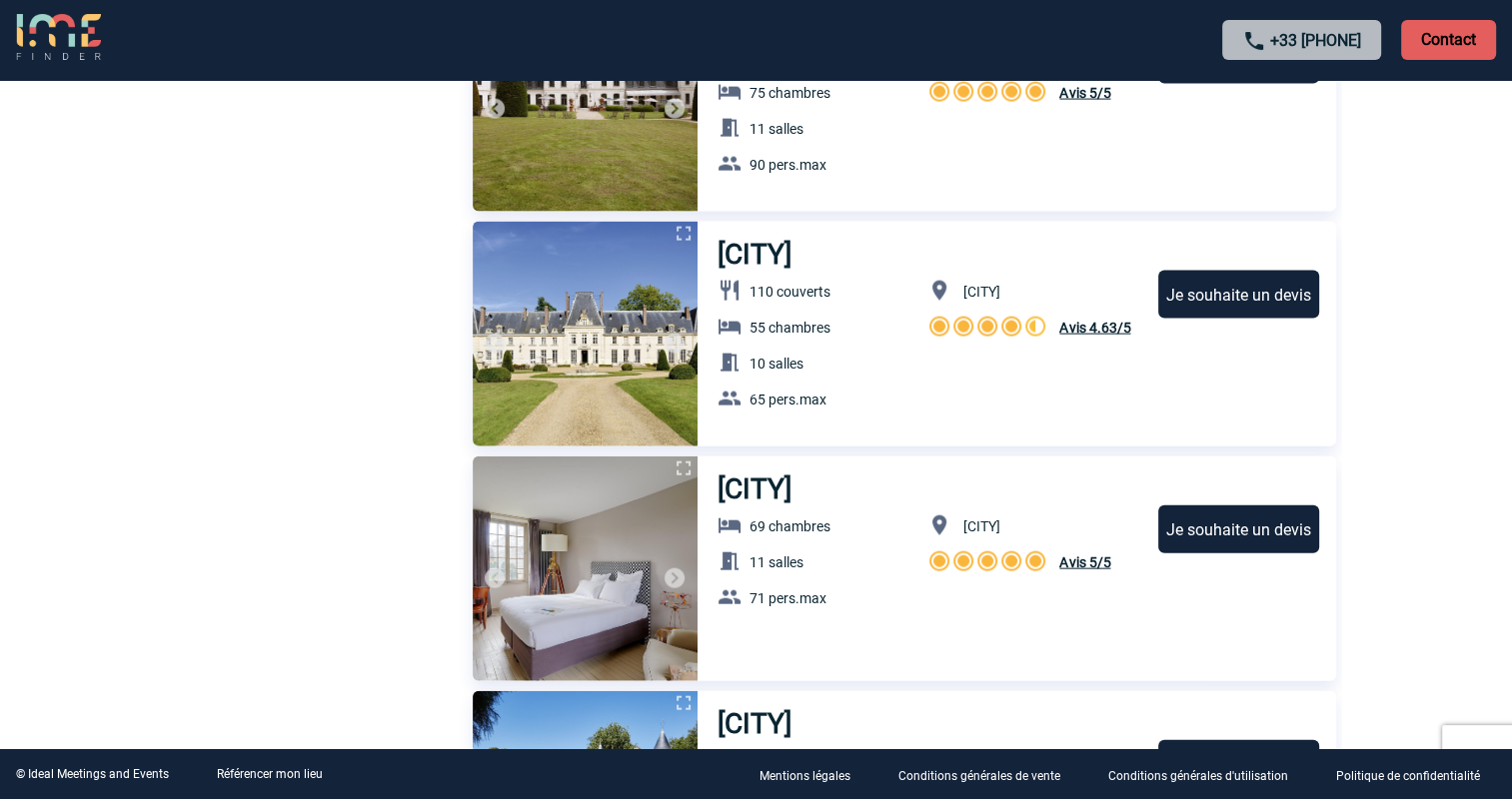 click at bounding box center (675, 578) 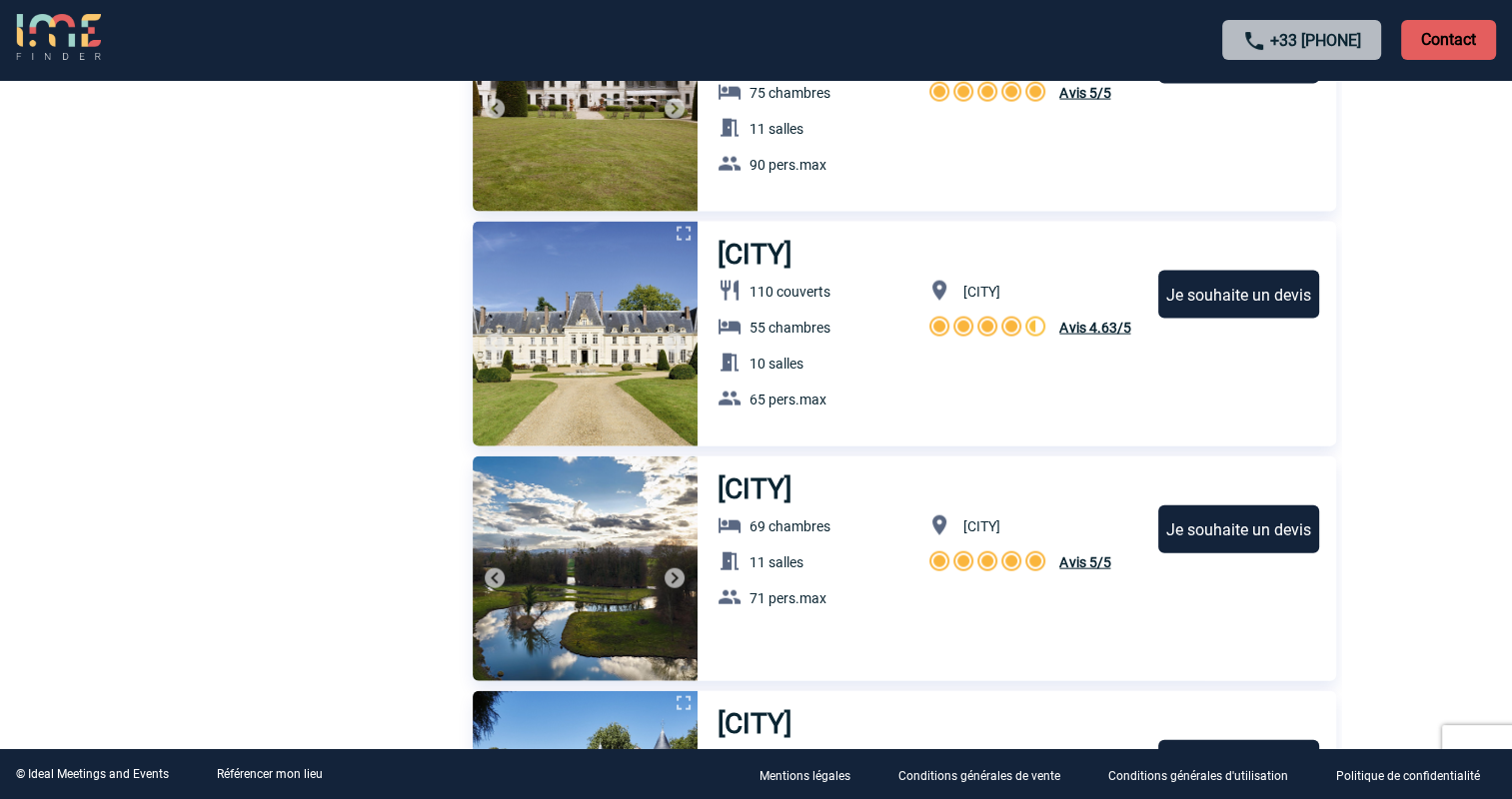 click at bounding box center (675, 578) 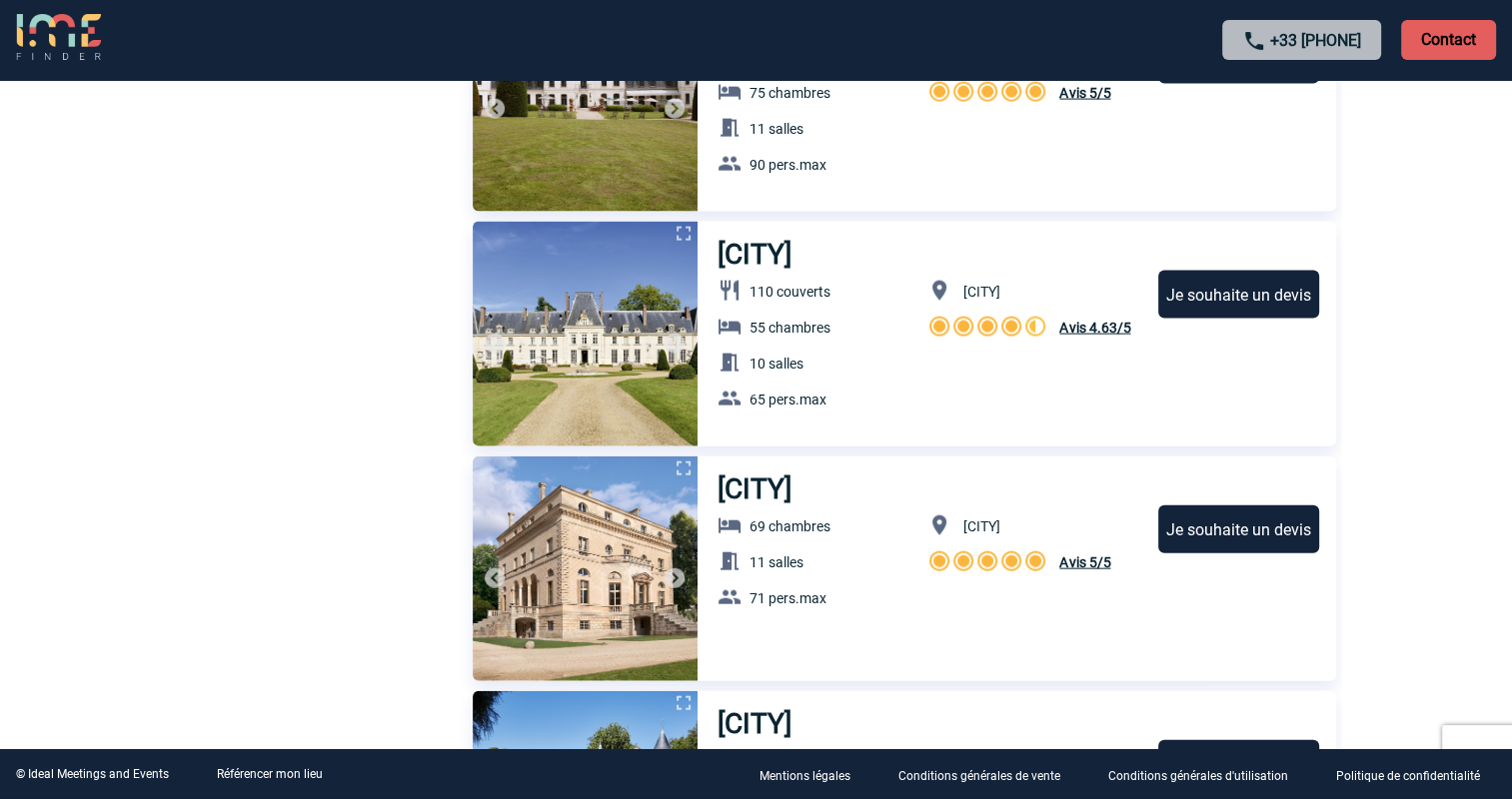 click at bounding box center (675, 578) 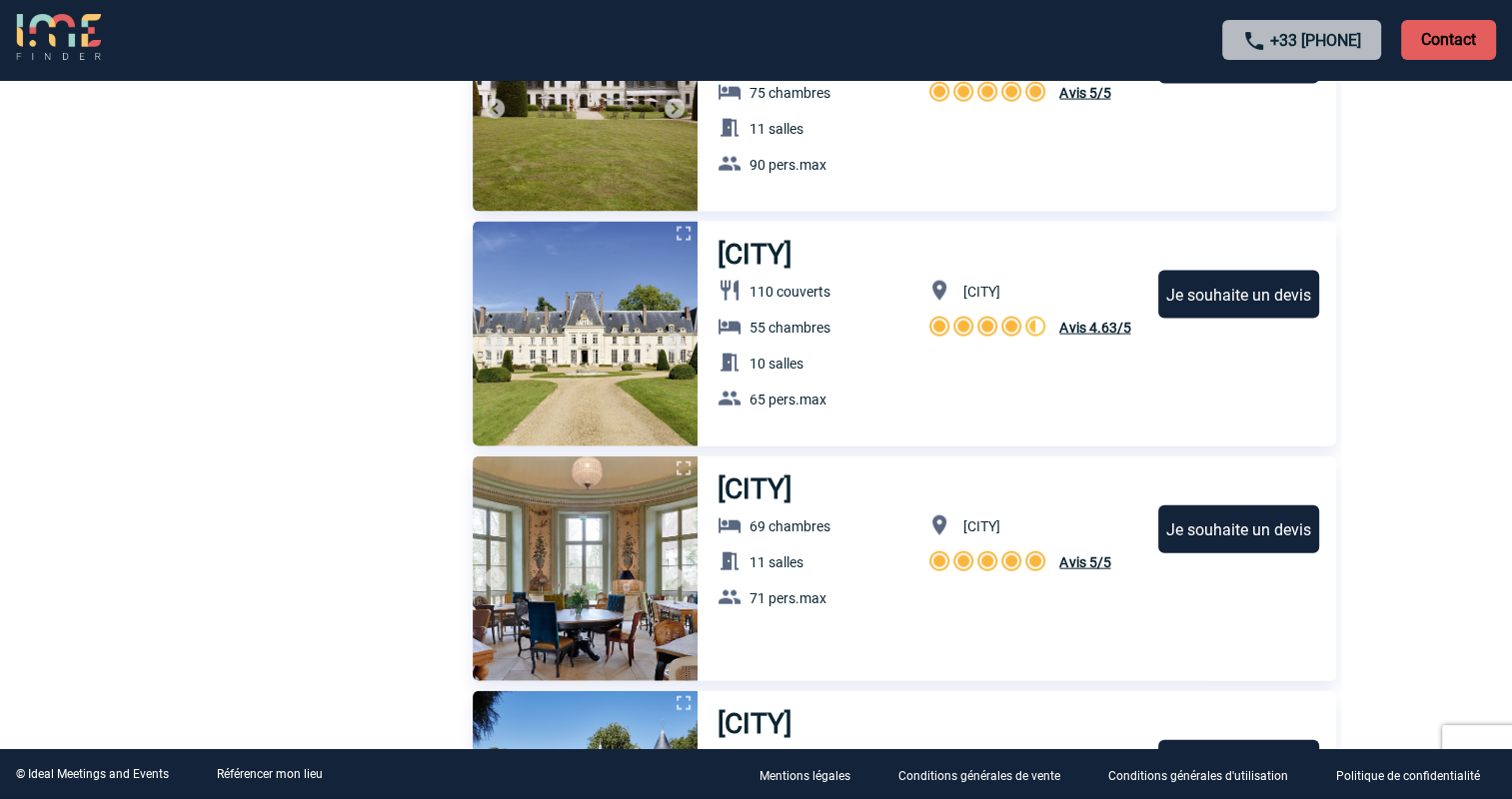 click at bounding box center [675, 578] 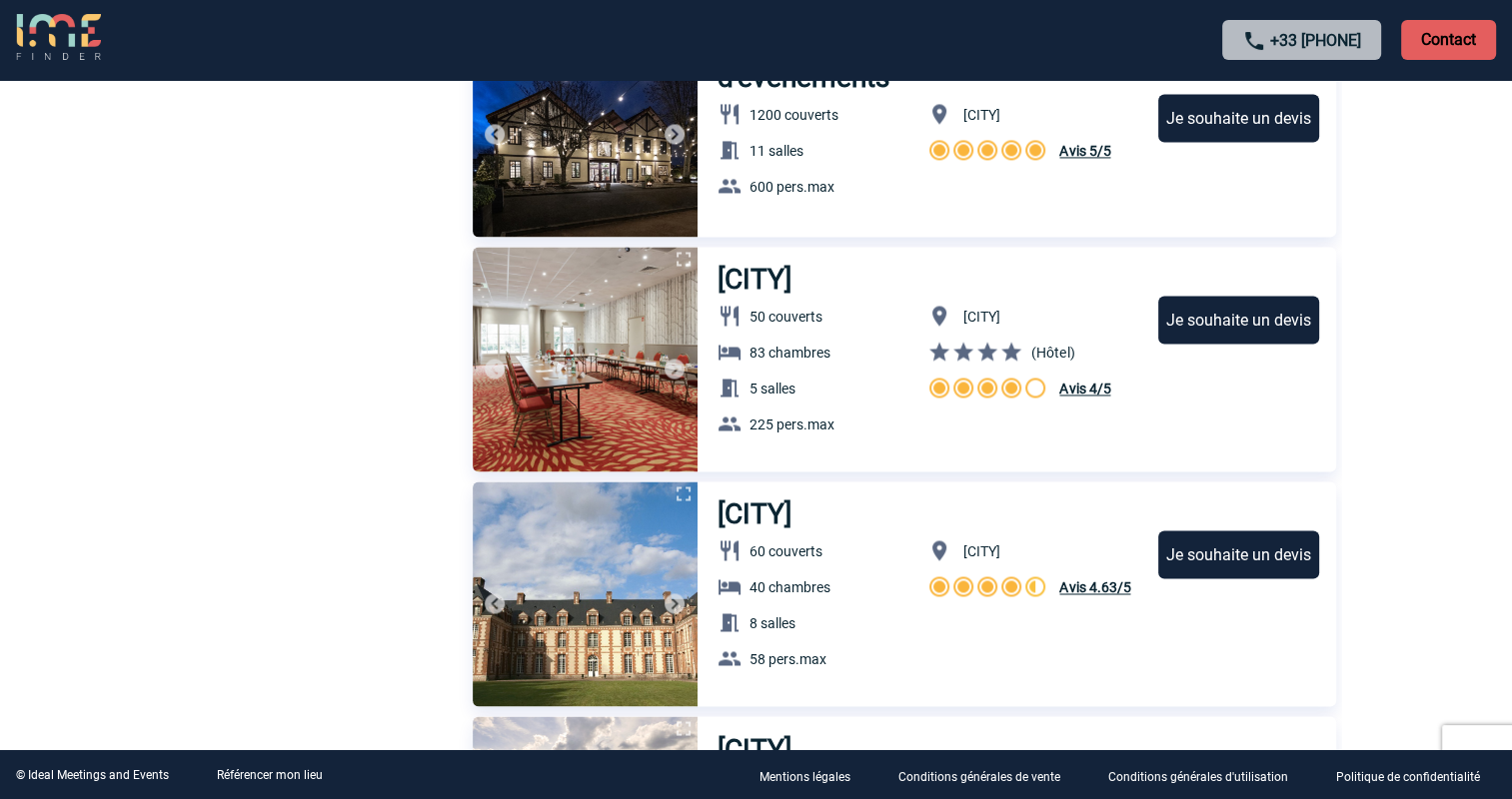 scroll, scrollTop: 3495, scrollLeft: 0, axis: vertical 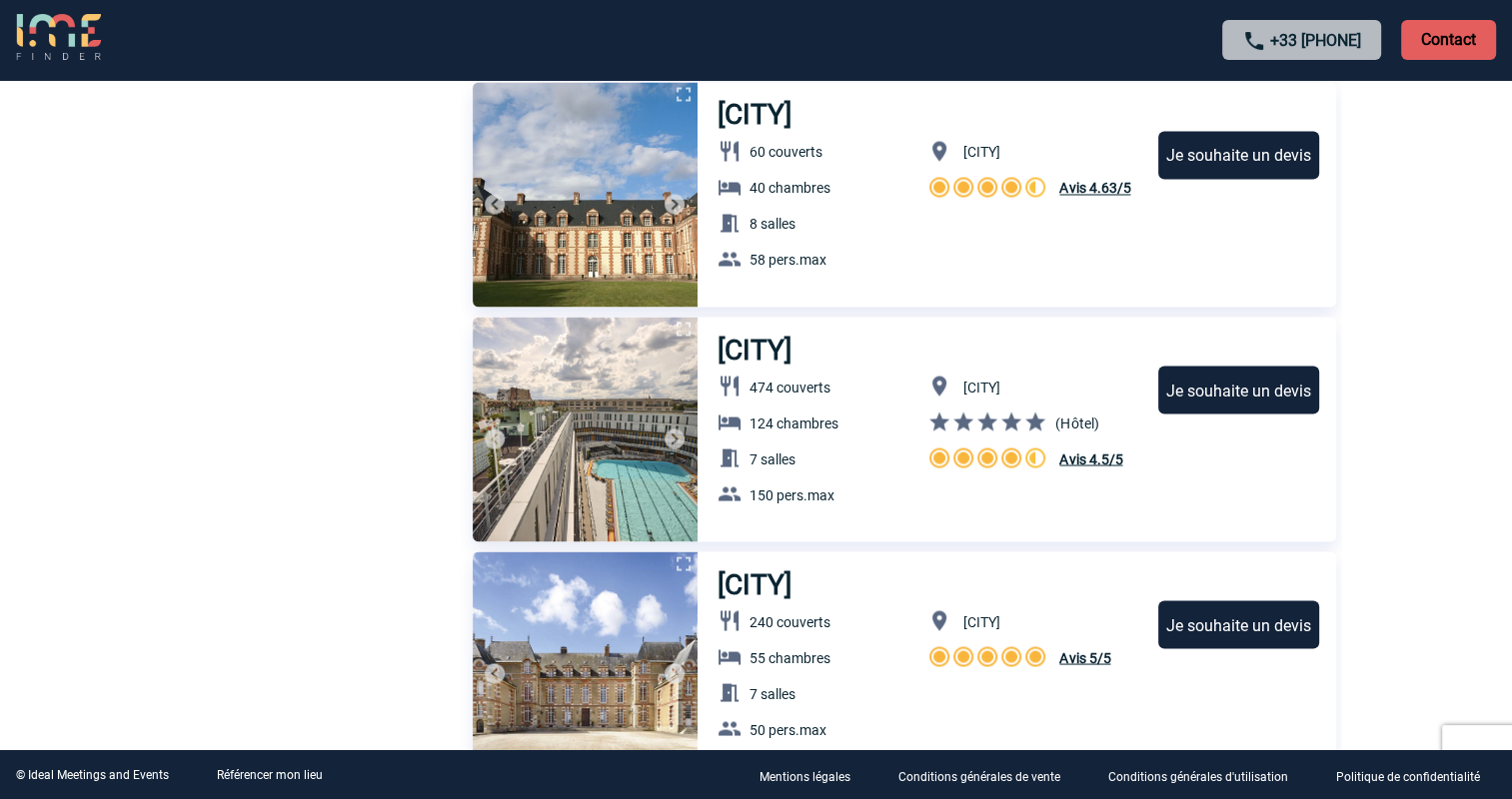 click at bounding box center (675, 438) 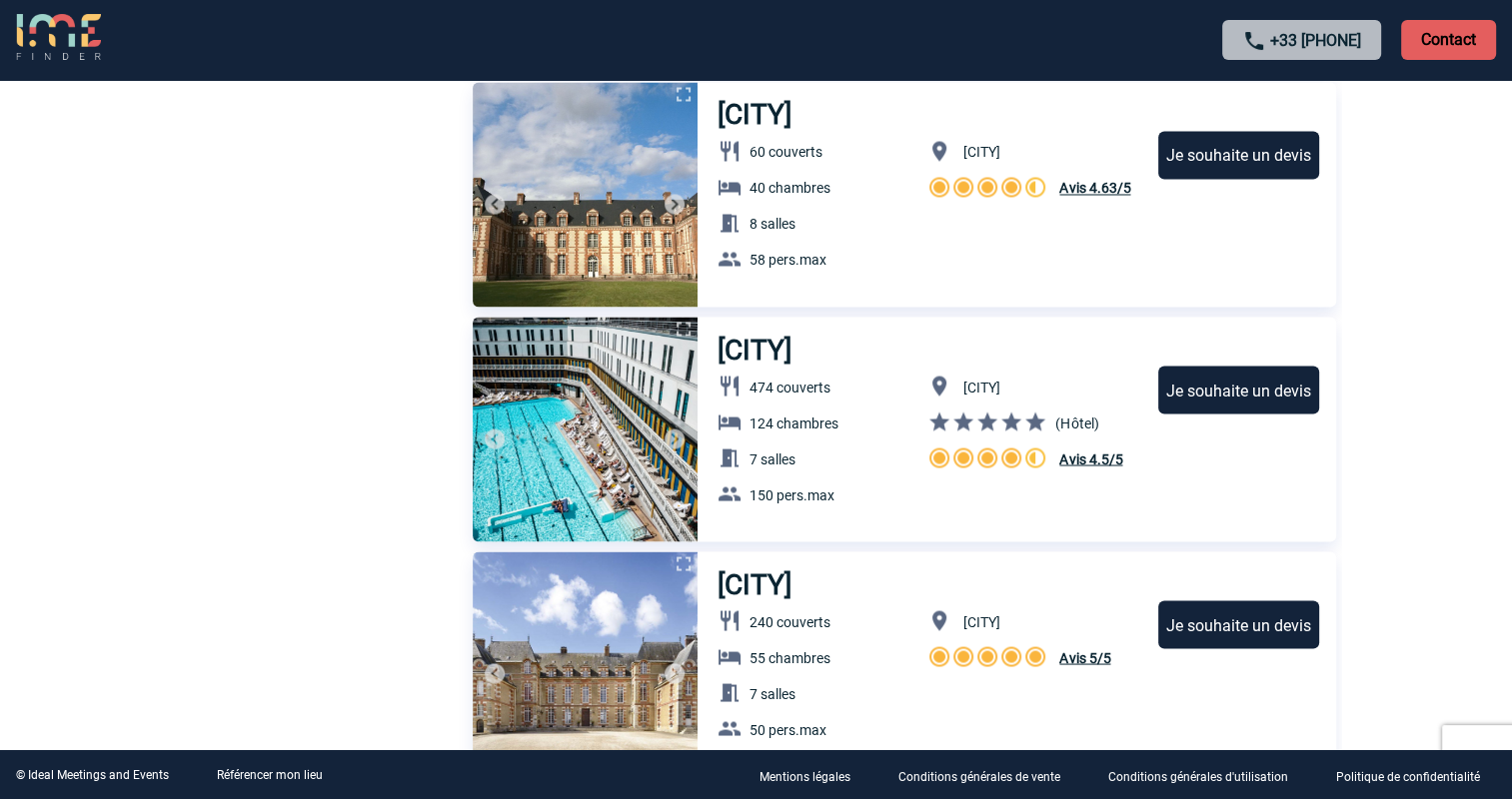 click at bounding box center (675, 438) 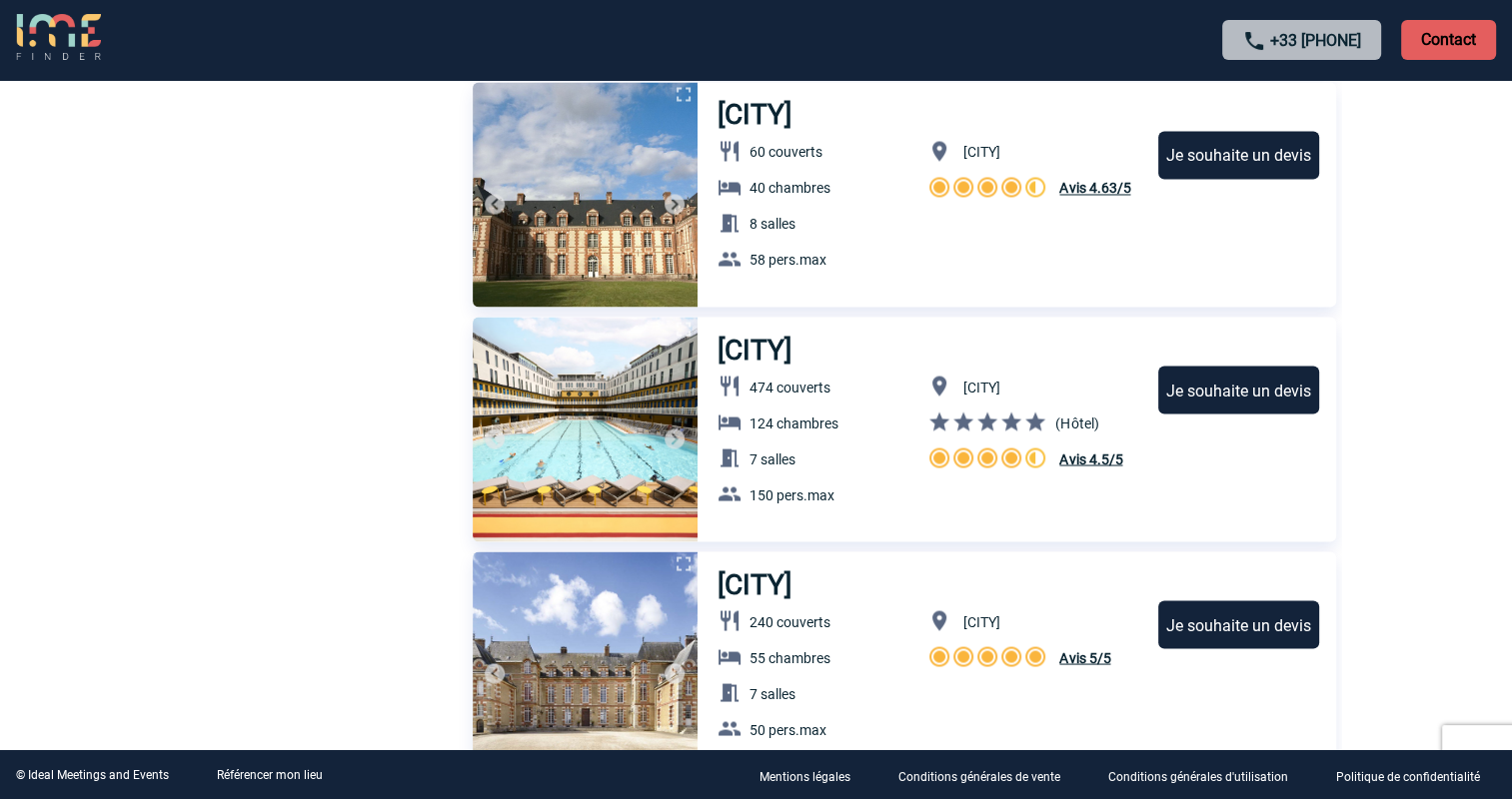 click at bounding box center (675, 438) 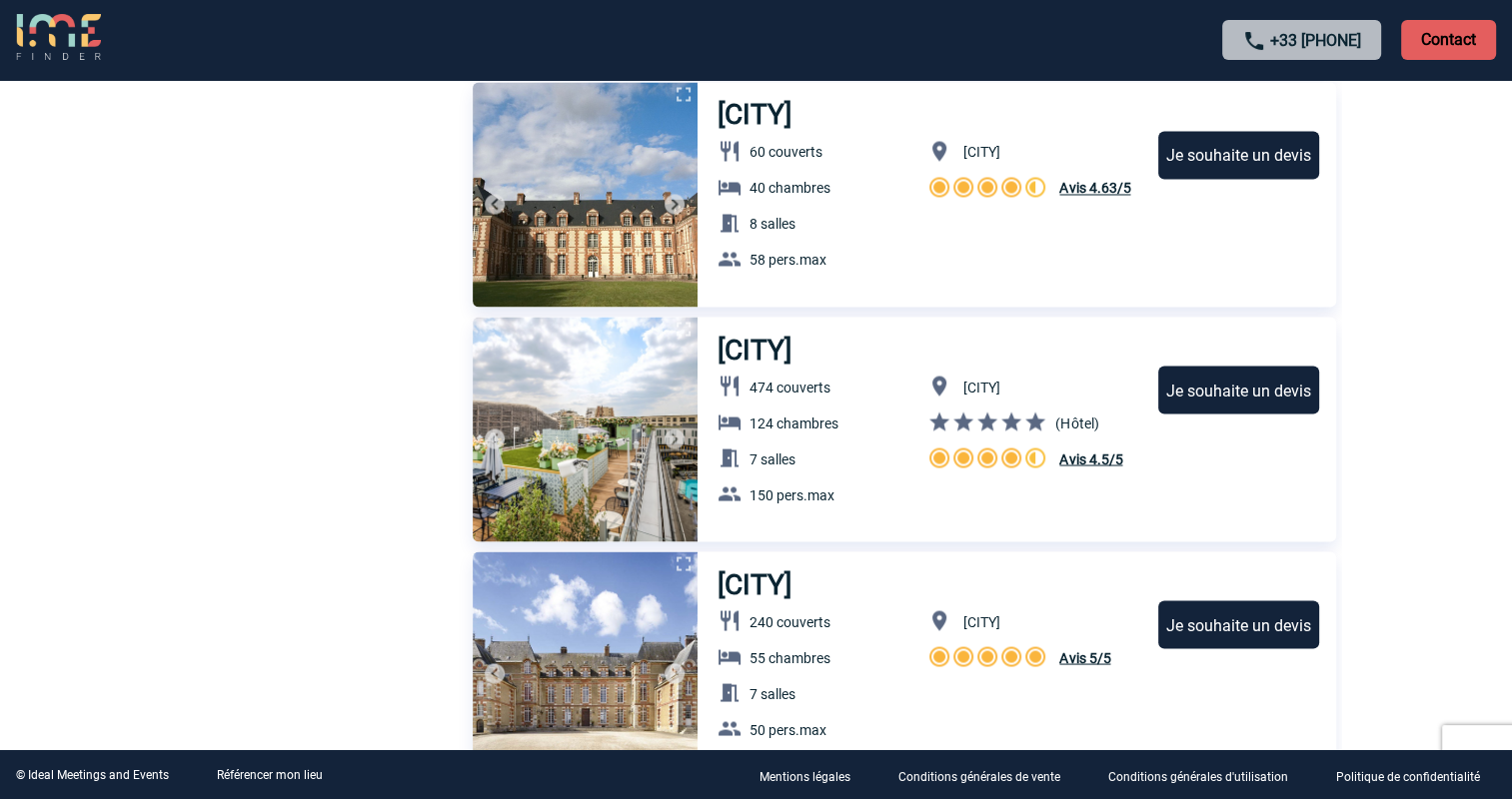 click at bounding box center [675, 438] 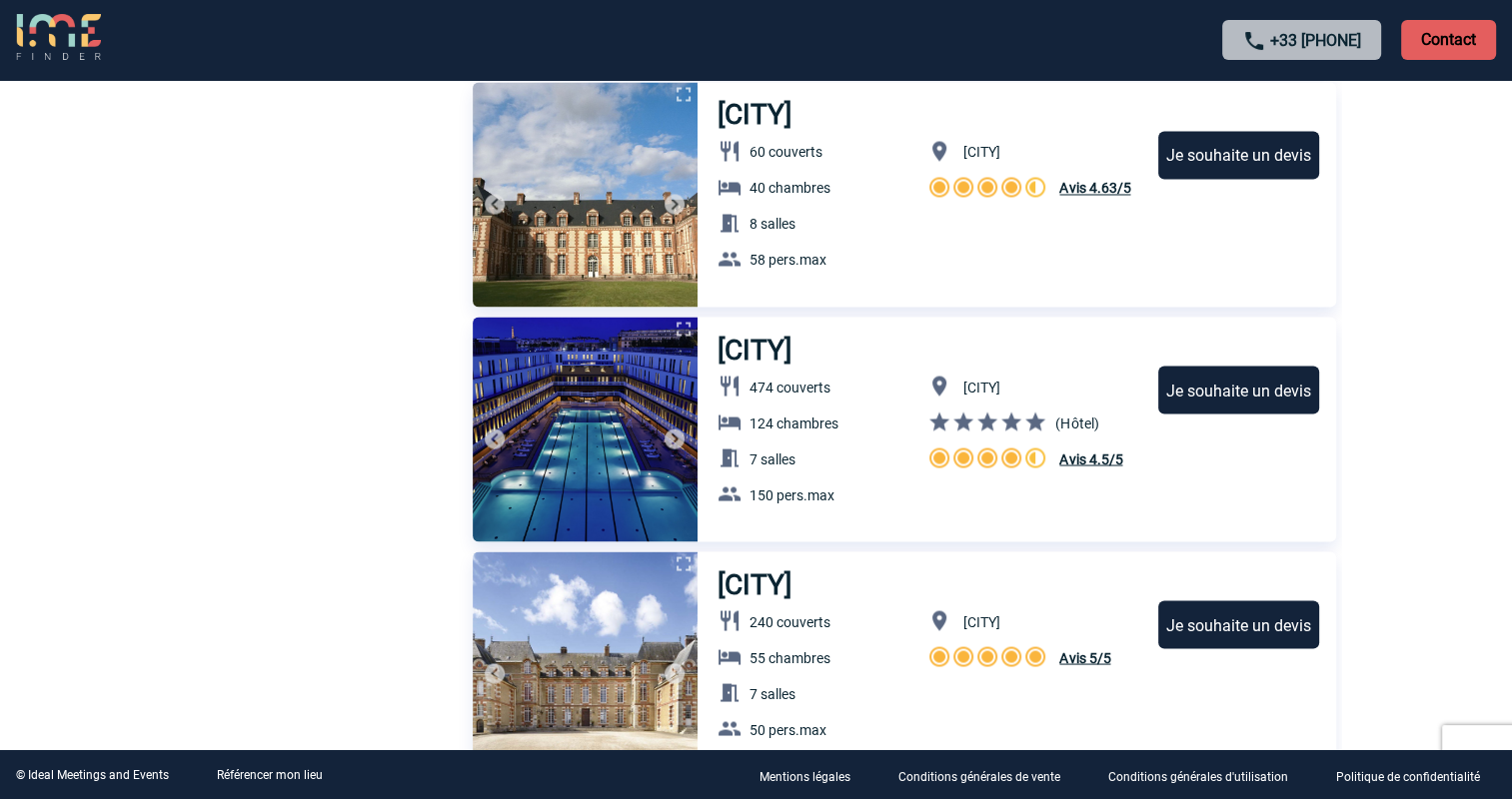 click at bounding box center (675, 438) 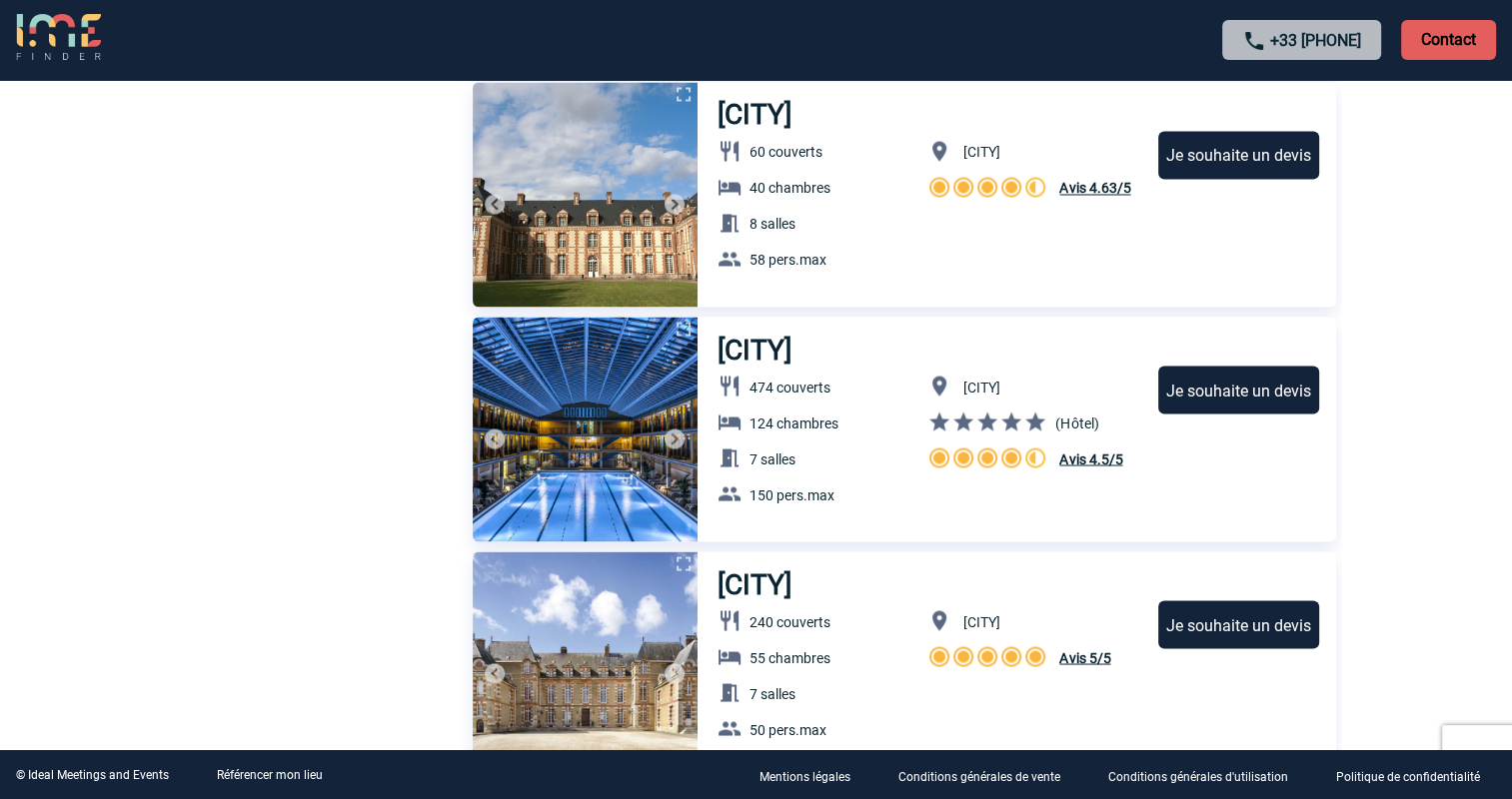 click at bounding box center (675, 438) 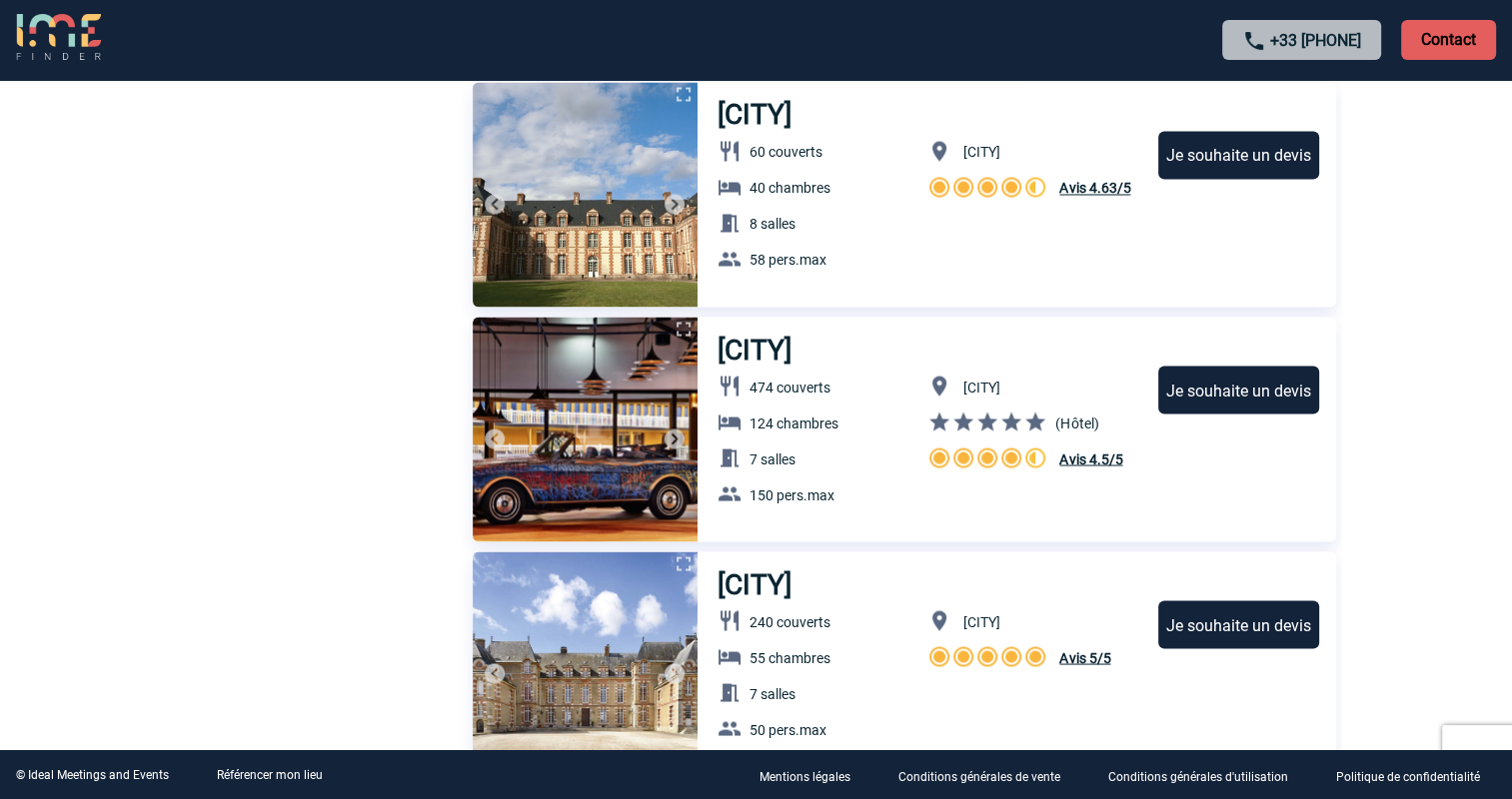 click at bounding box center (675, 438) 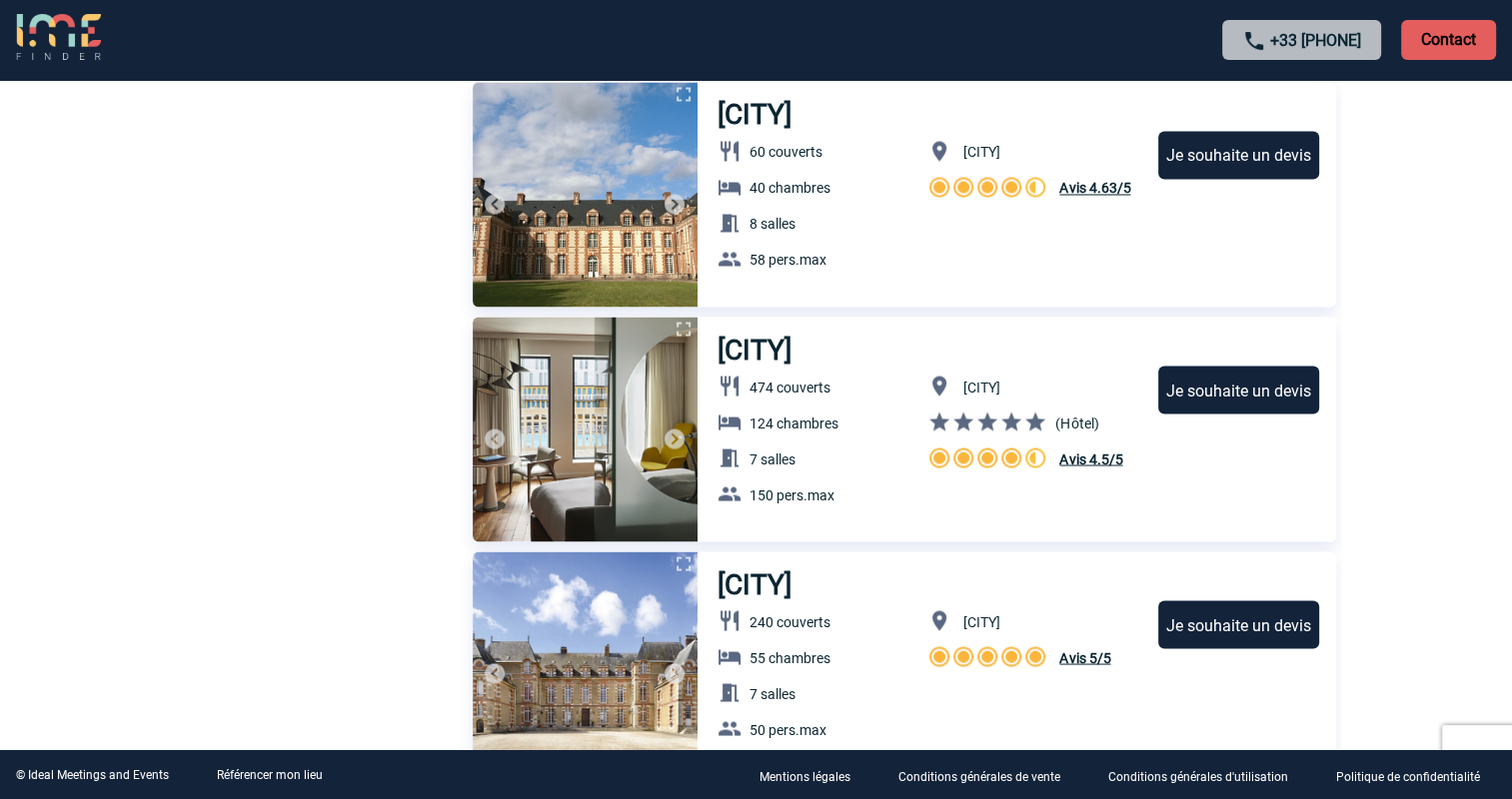 click at bounding box center (675, 438) 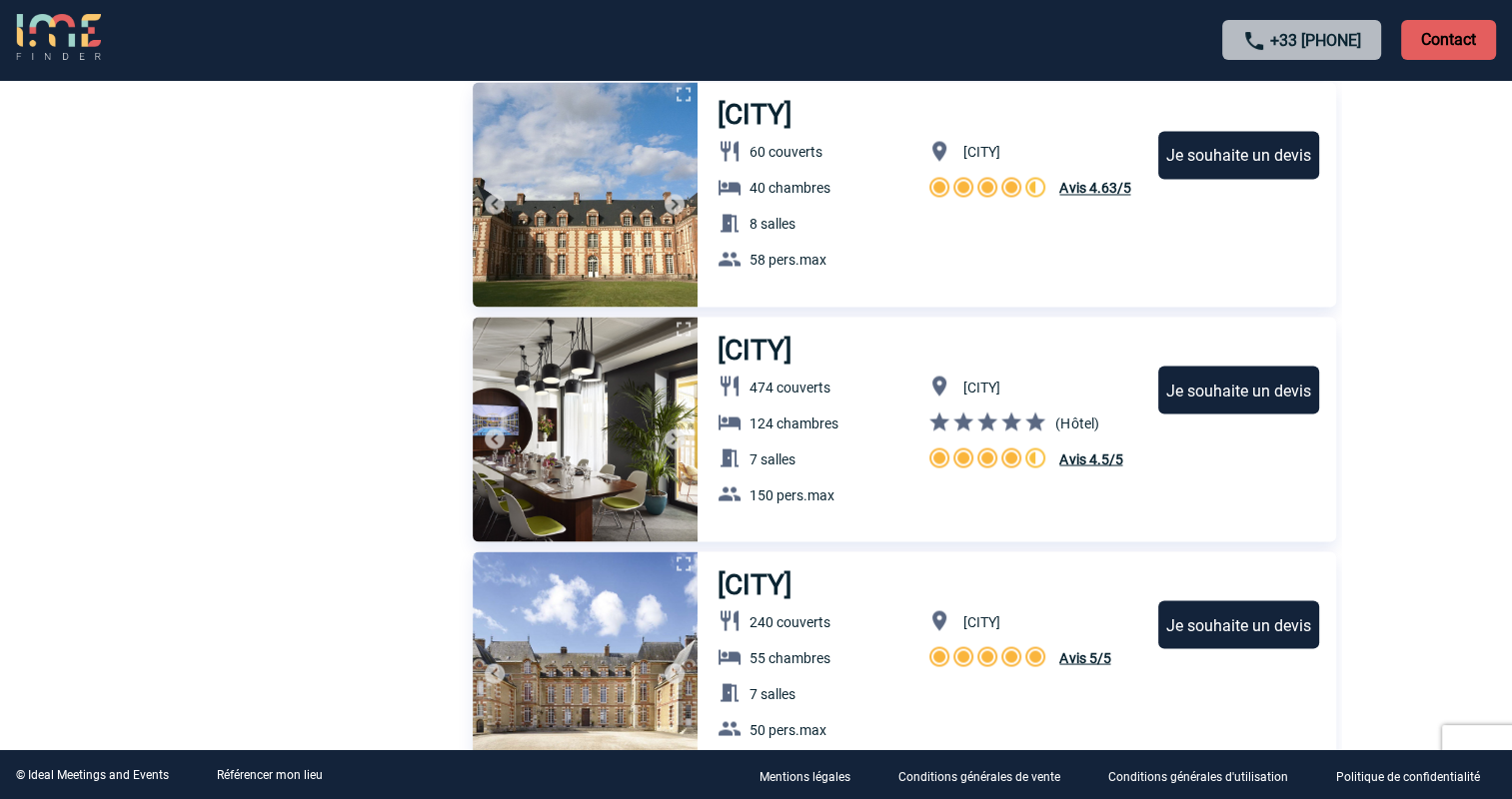 click at bounding box center [675, 438] 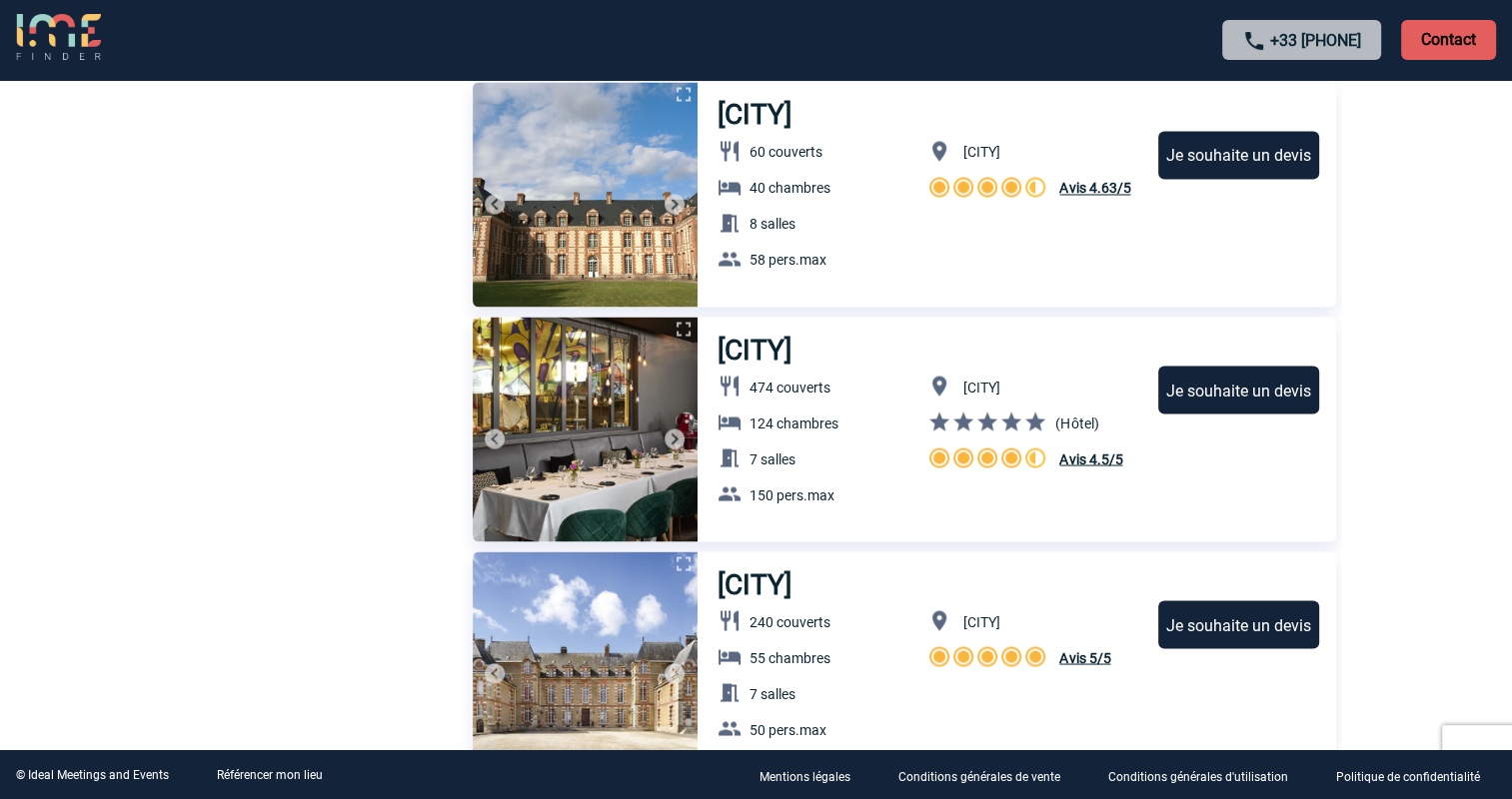 click at bounding box center [675, 438] 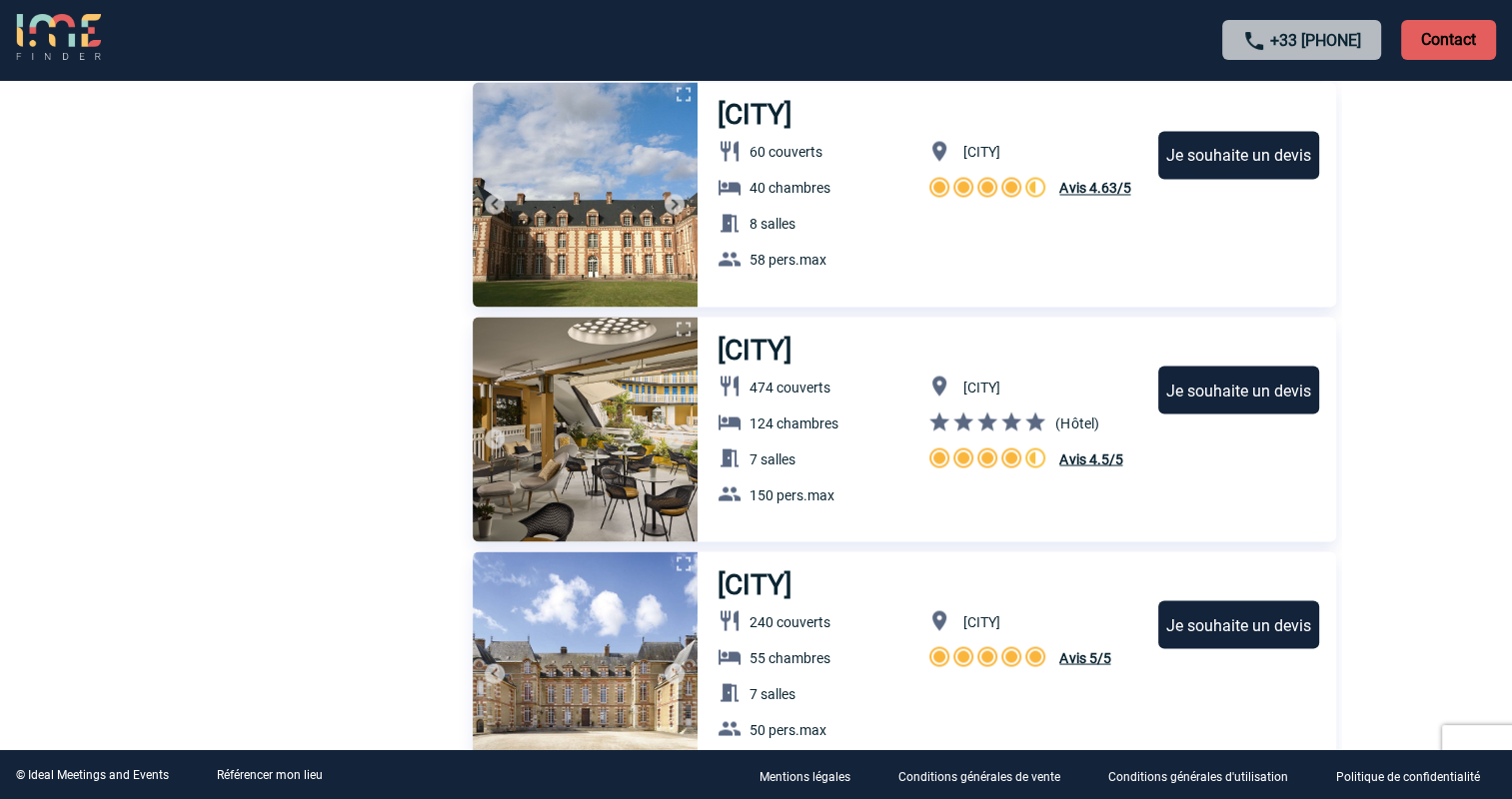 click at bounding box center [675, 438] 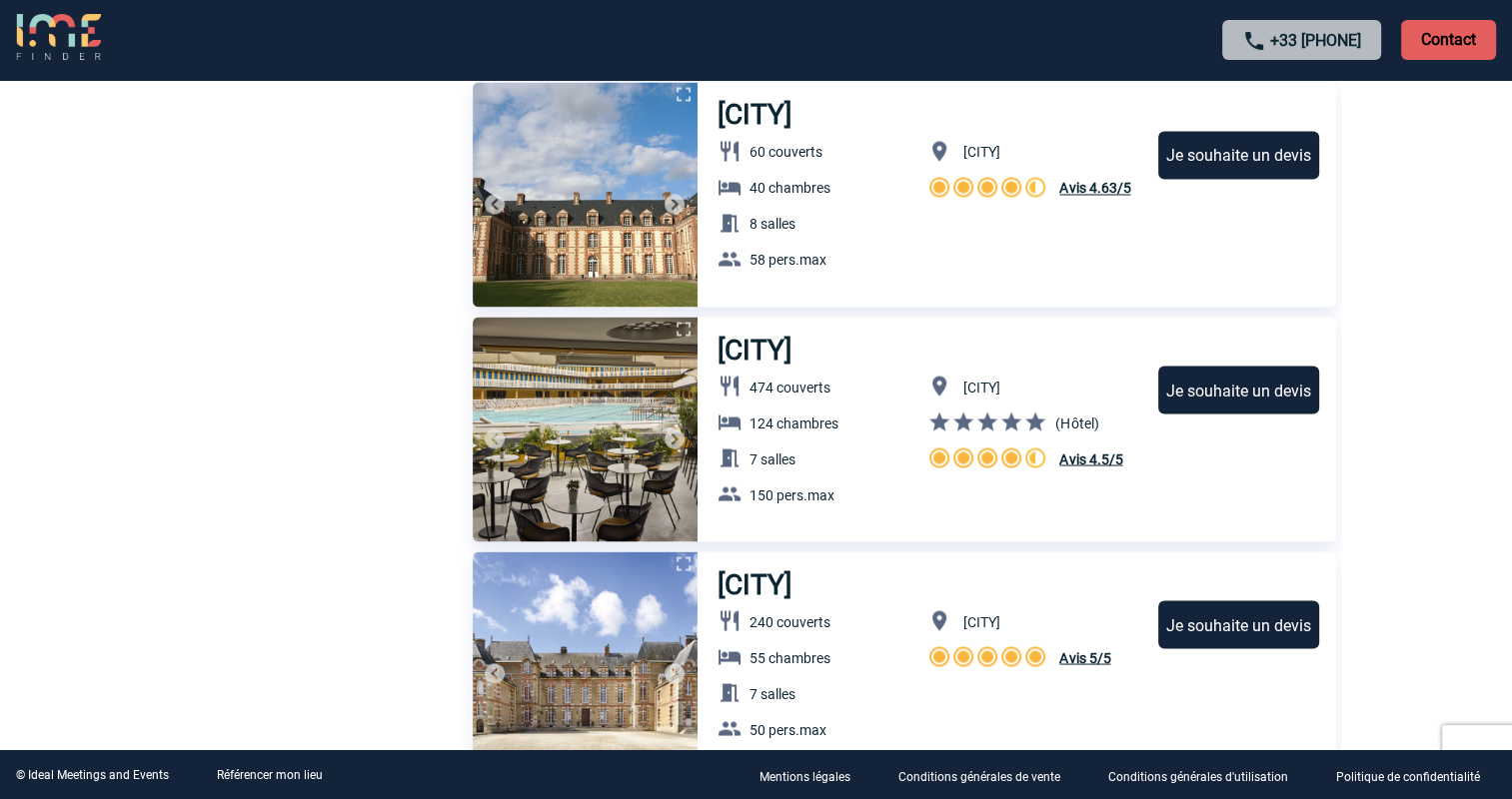 click at bounding box center [675, 438] 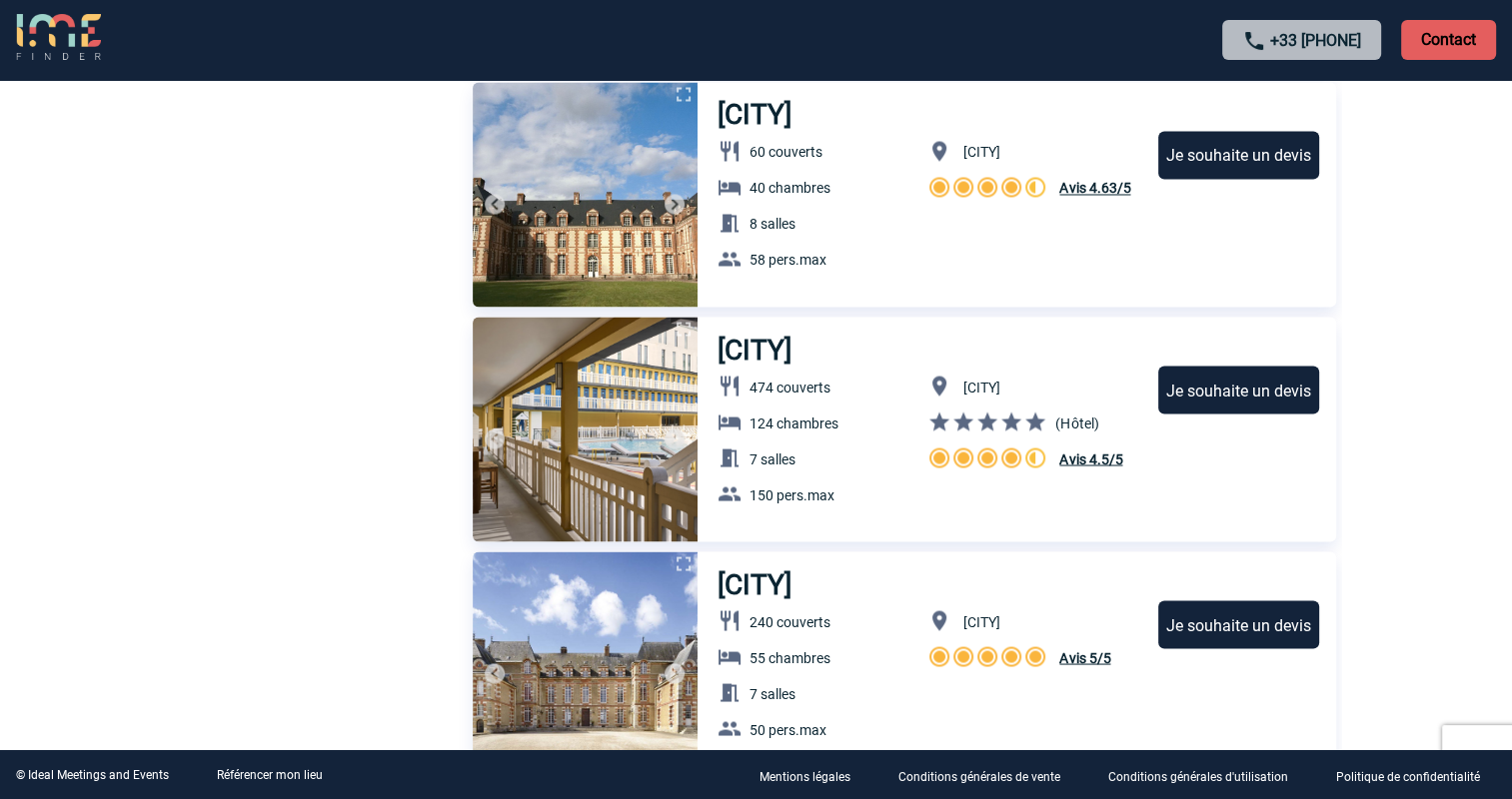 click at bounding box center (675, 438) 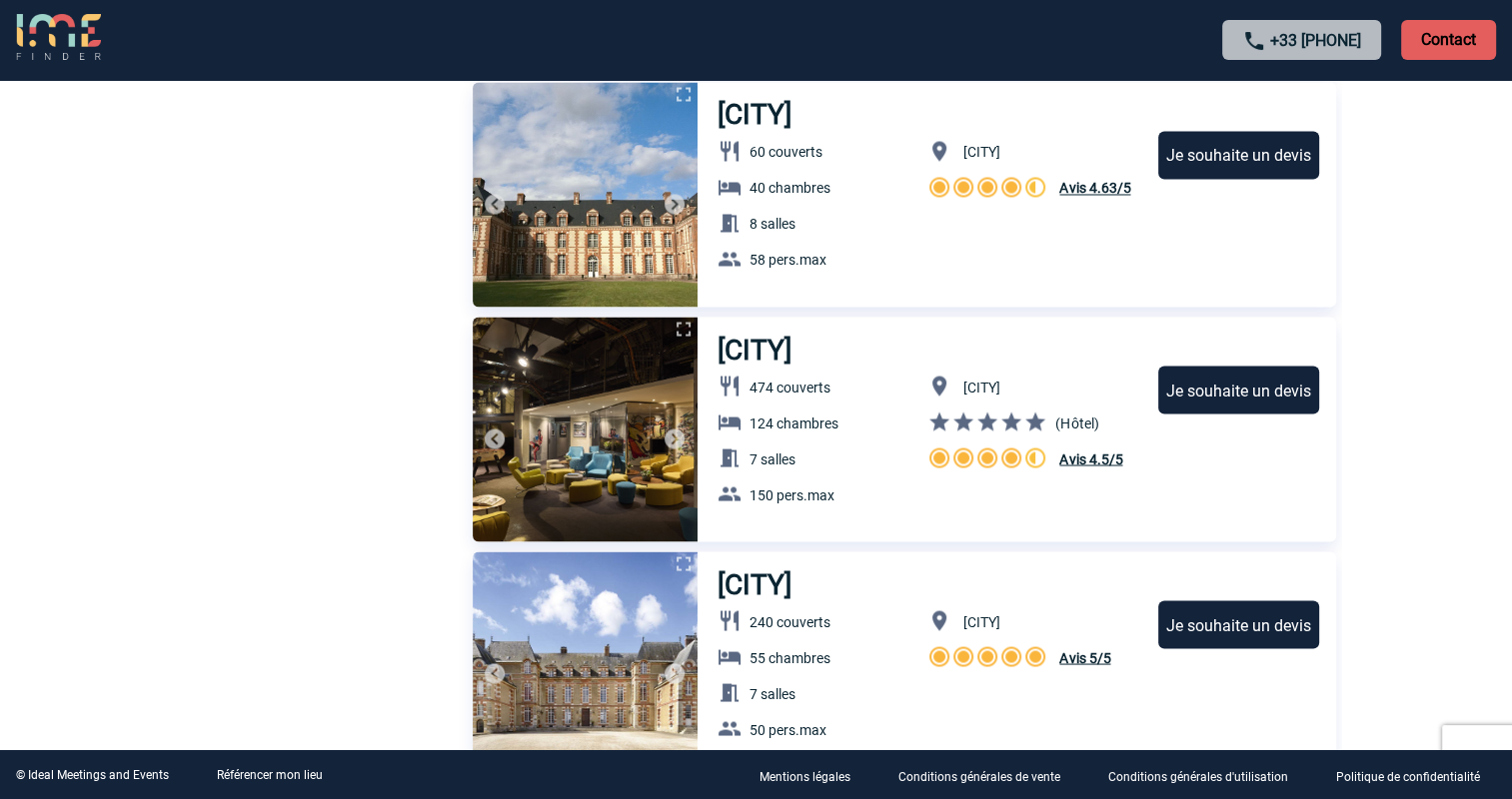 click at bounding box center (675, 438) 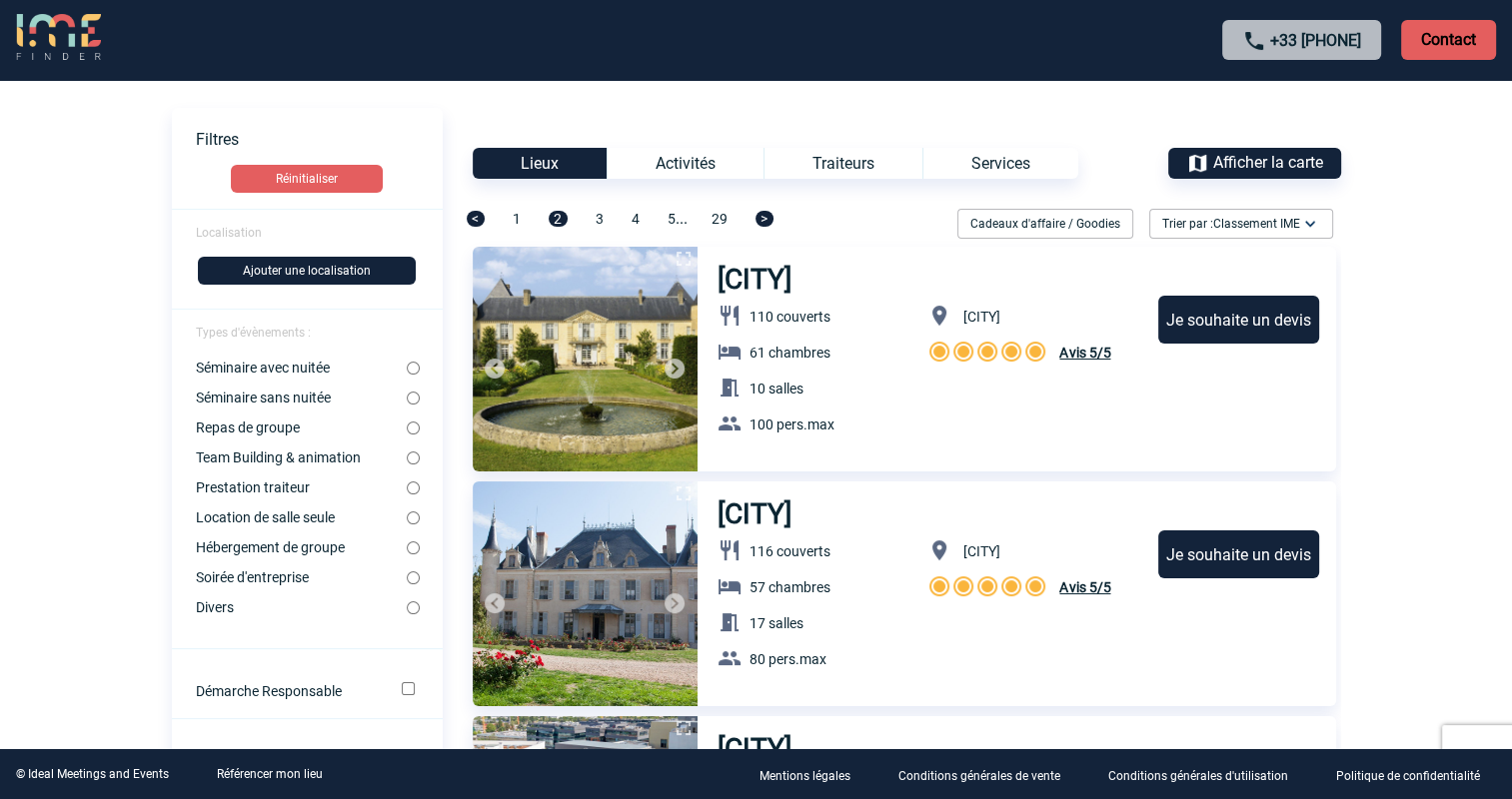 scroll, scrollTop: 0, scrollLeft: 0, axis: both 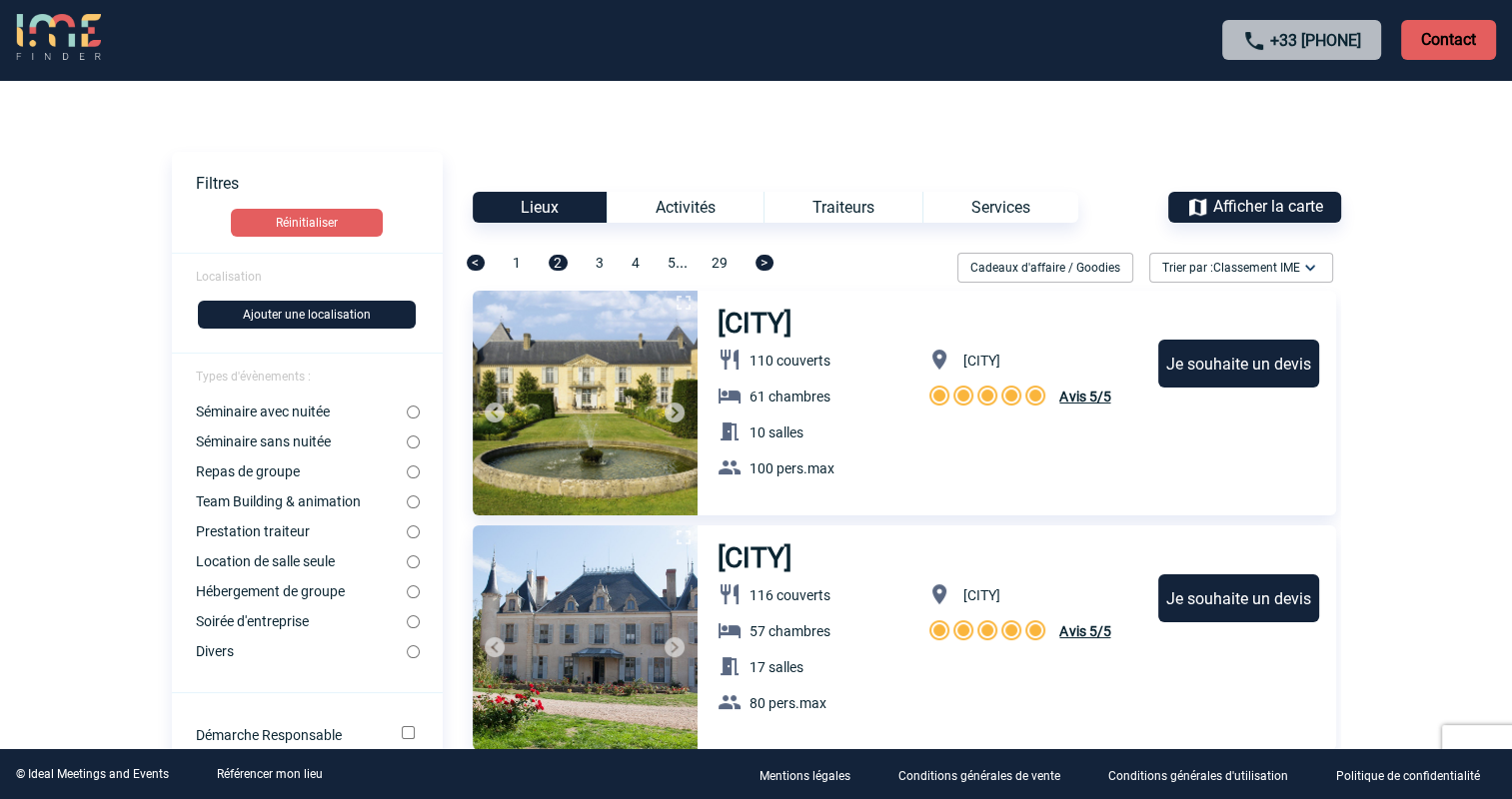 click on "Hébergement de groupe" at bounding box center [413, 591] 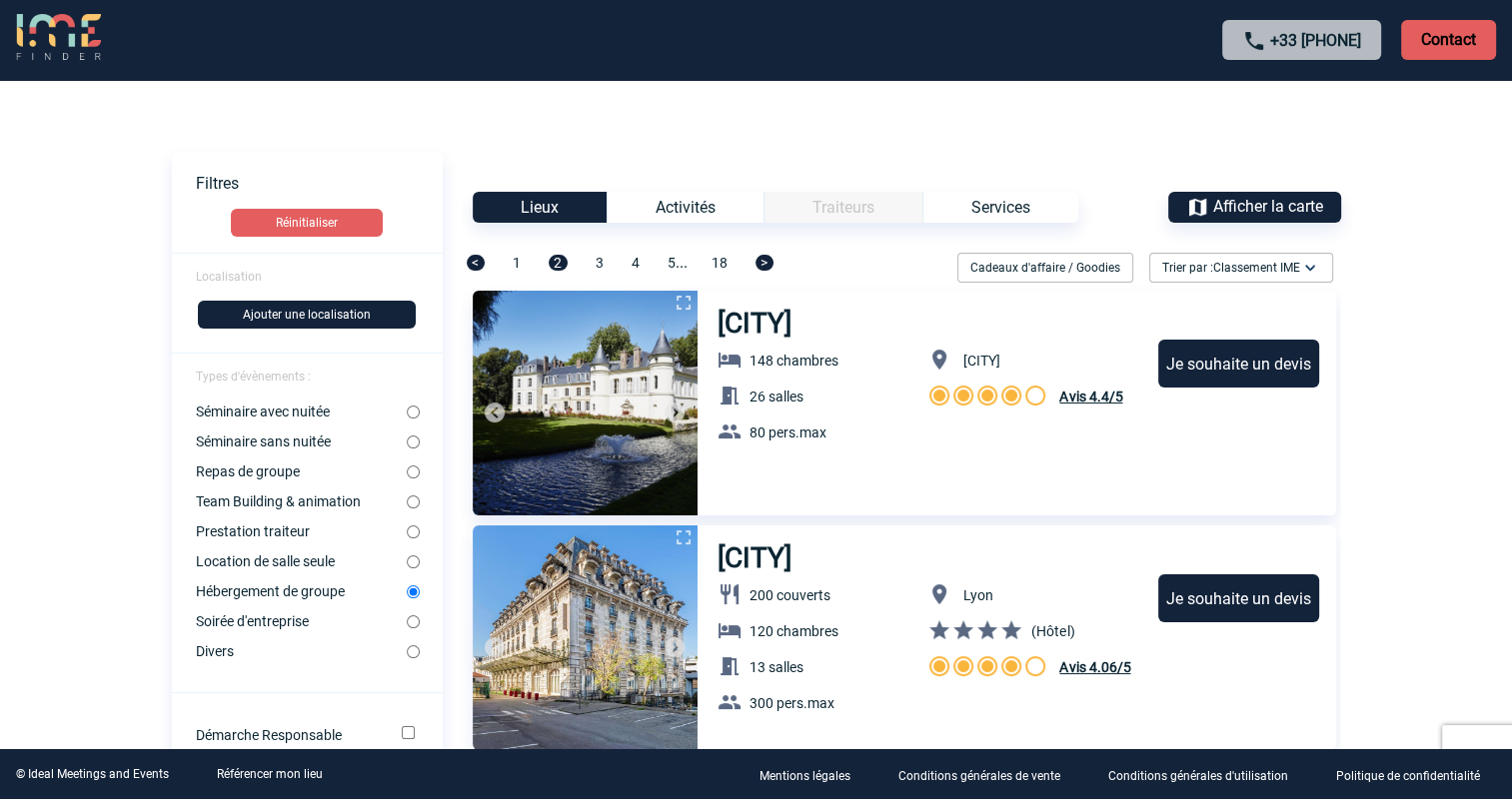 click on "Repas de groupe" at bounding box center [413, 471] 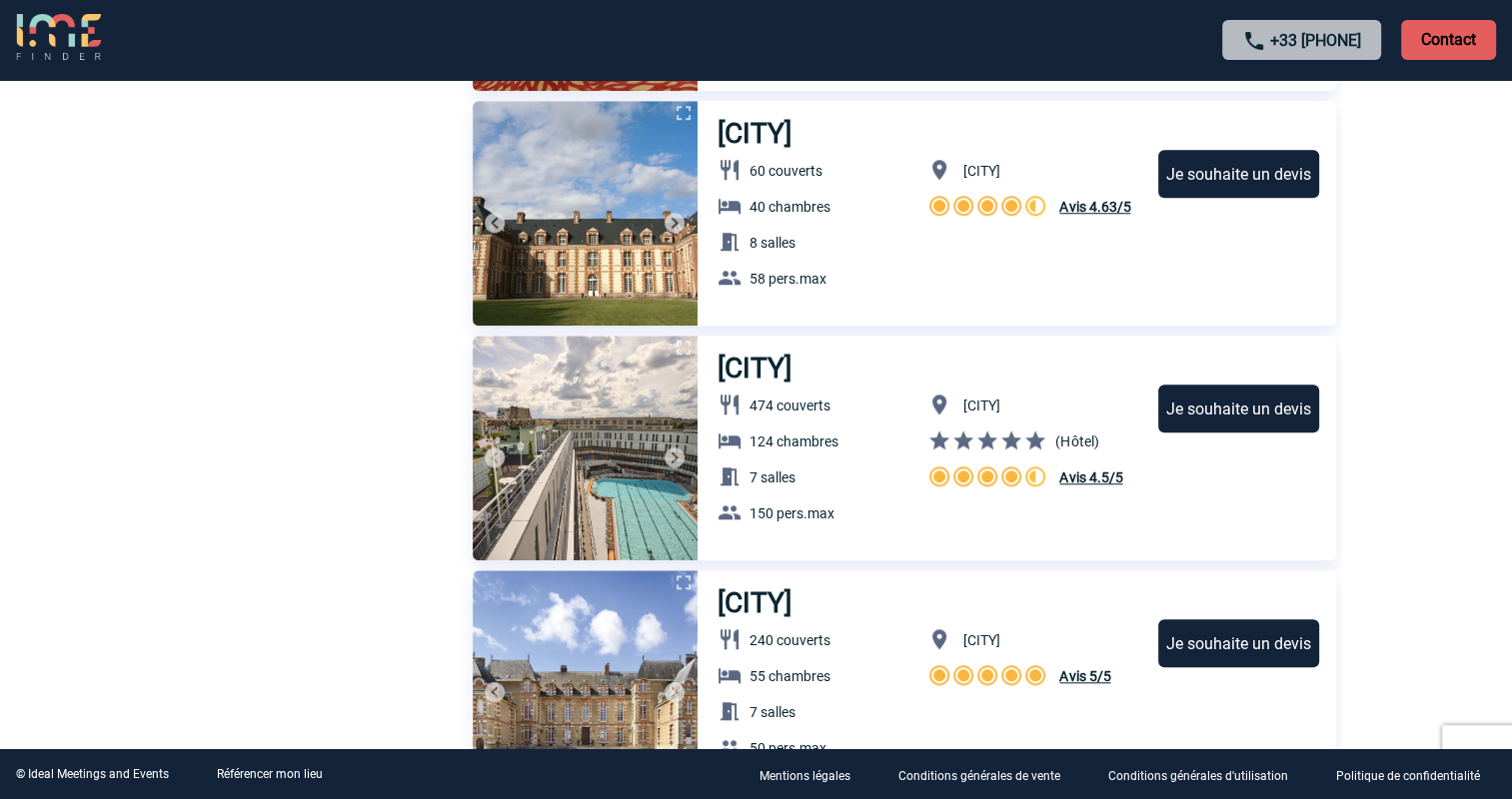 scroll, scrollTop: 1898, scrollLeft: 0, axis: vertical 